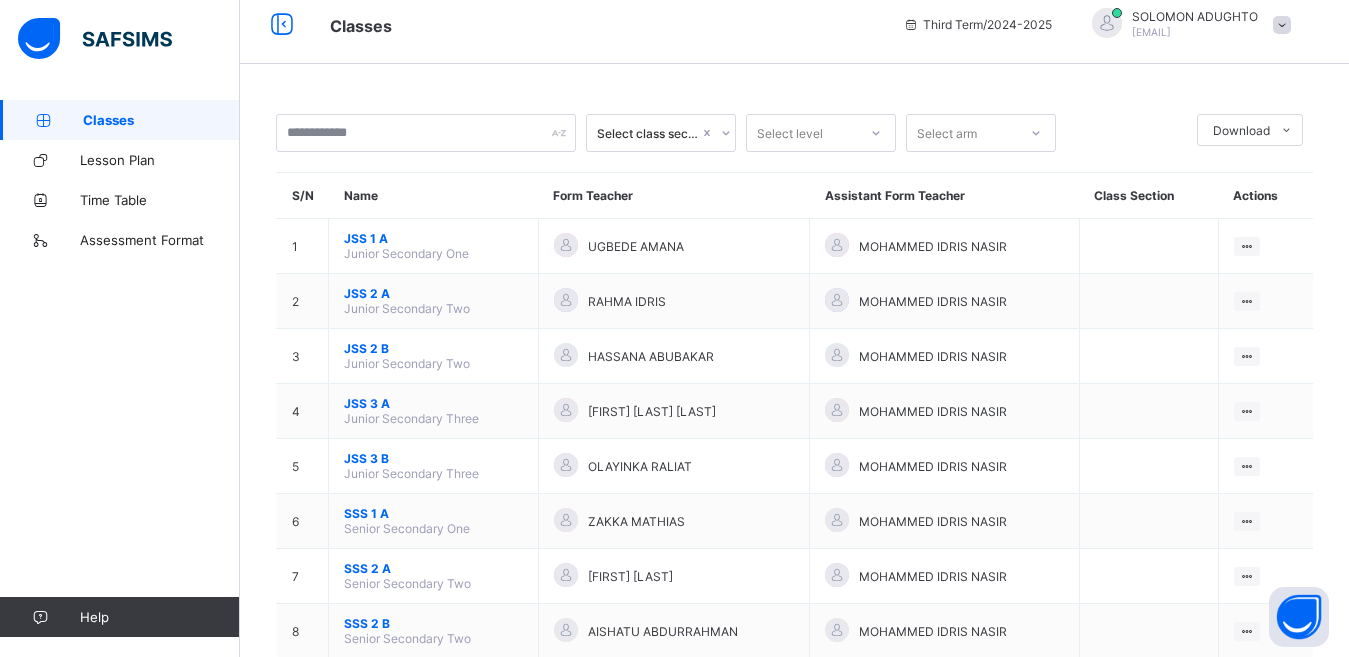 scroll, scrollTop: 0, scrollLeft: 0, axis: both 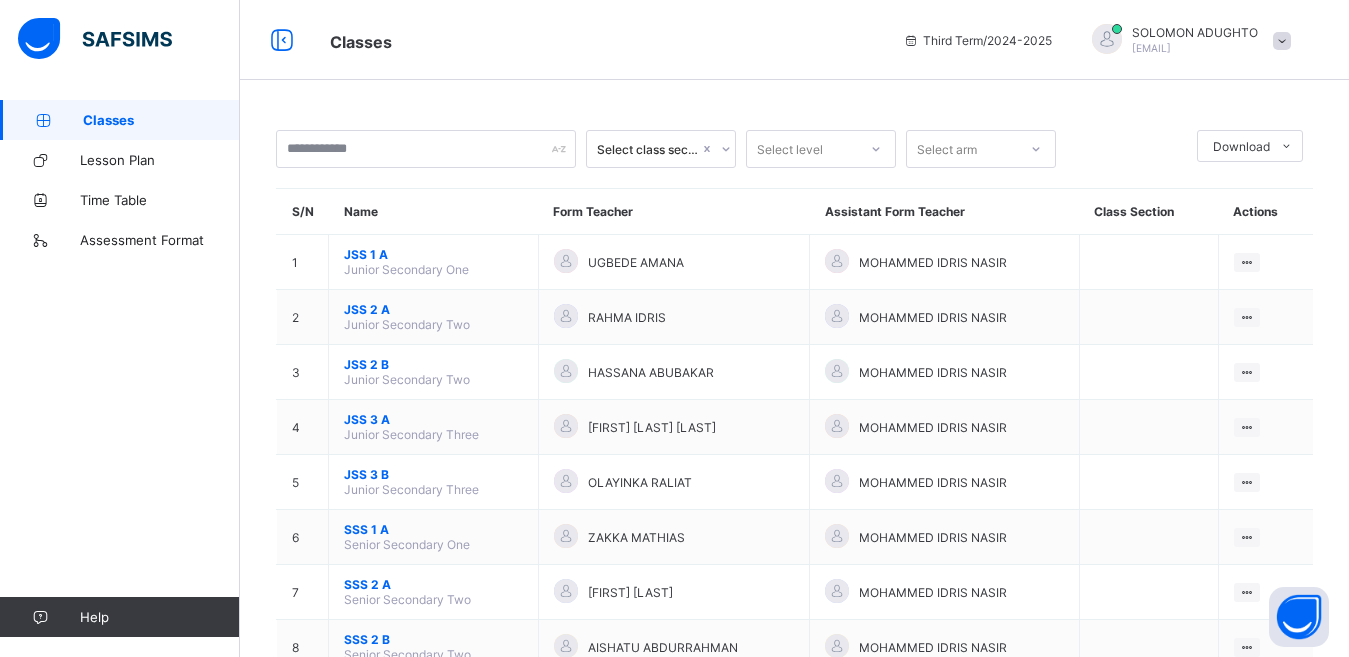 click at bounding box center (1282, 41) 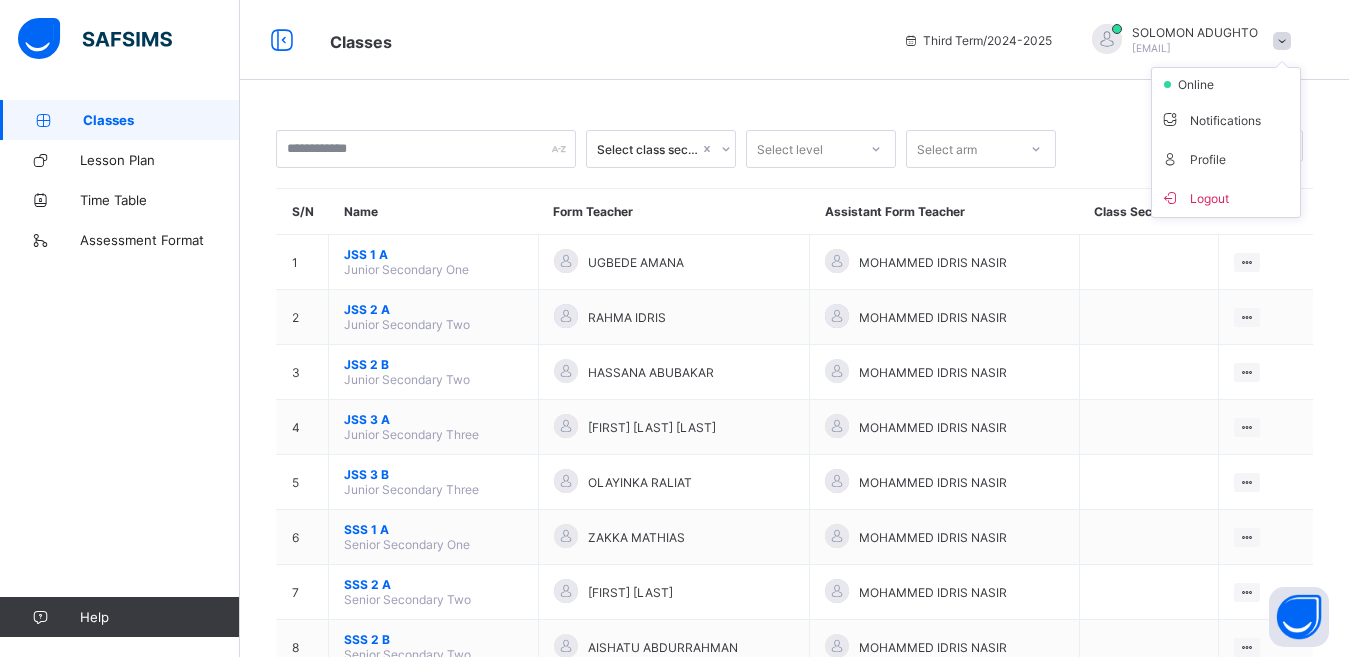 click on "Logout" at bounding box center [1226, 197] 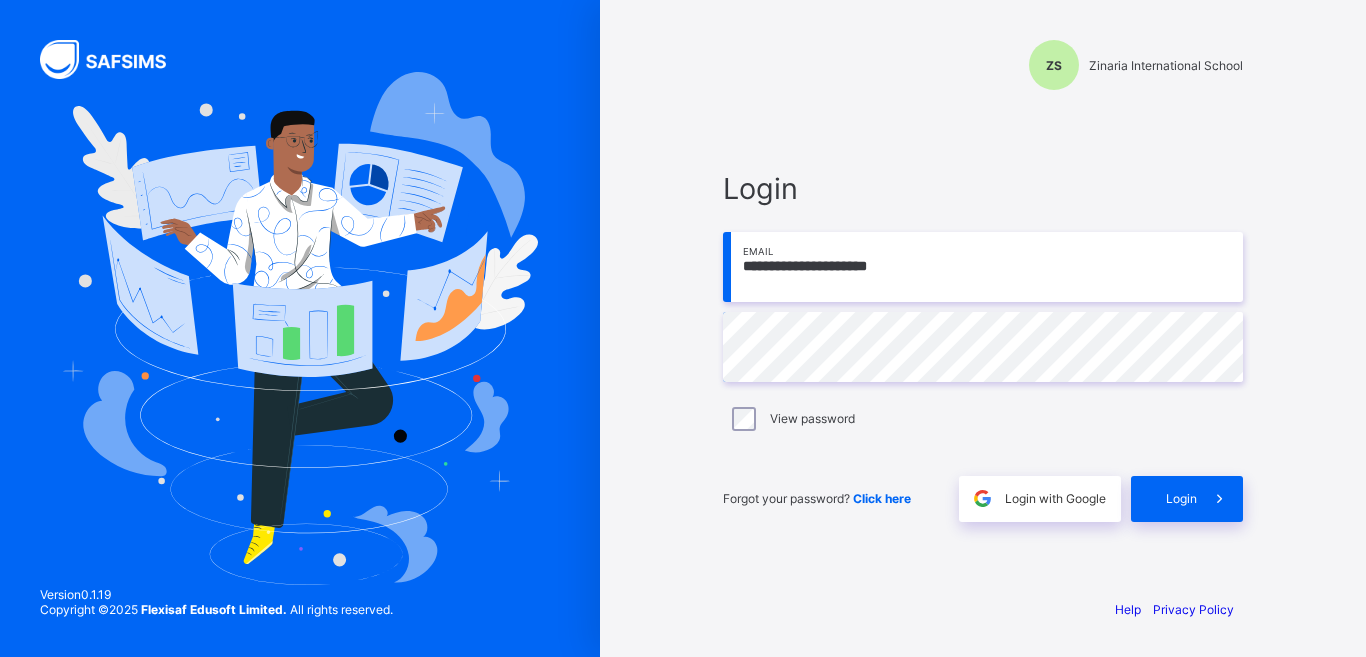 click on "**********" at bounding box center [983, 267] 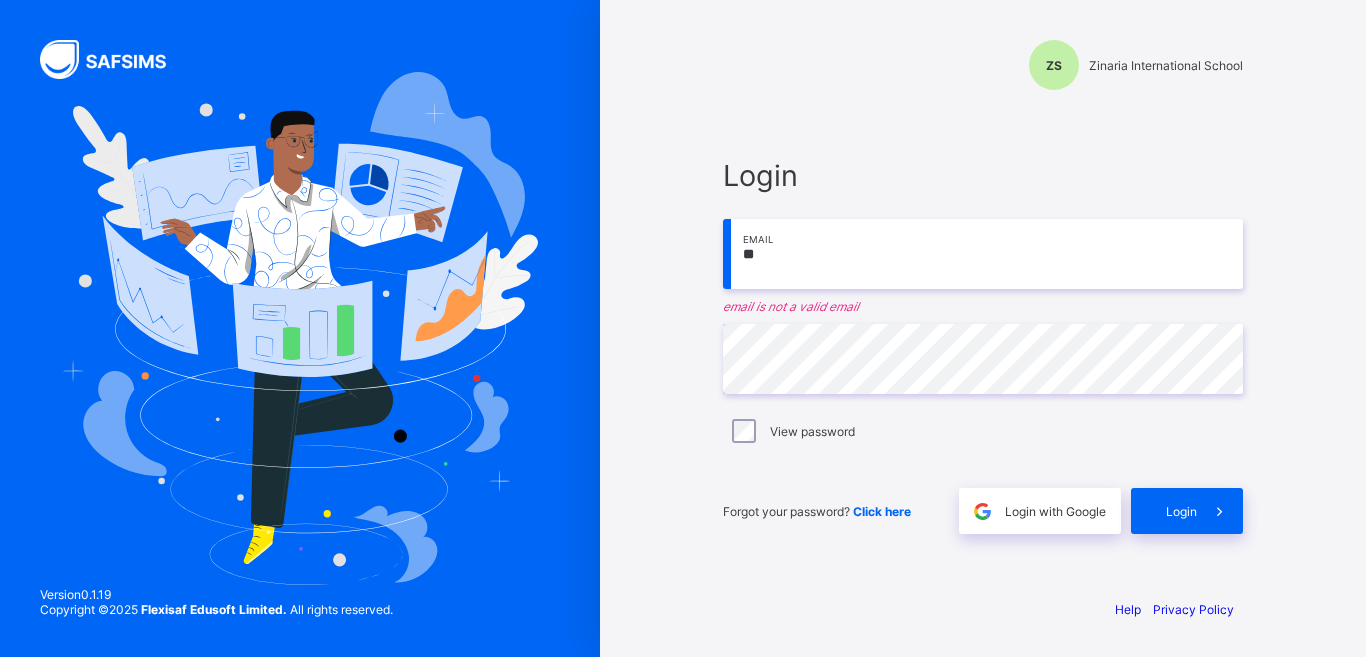 type on "*" 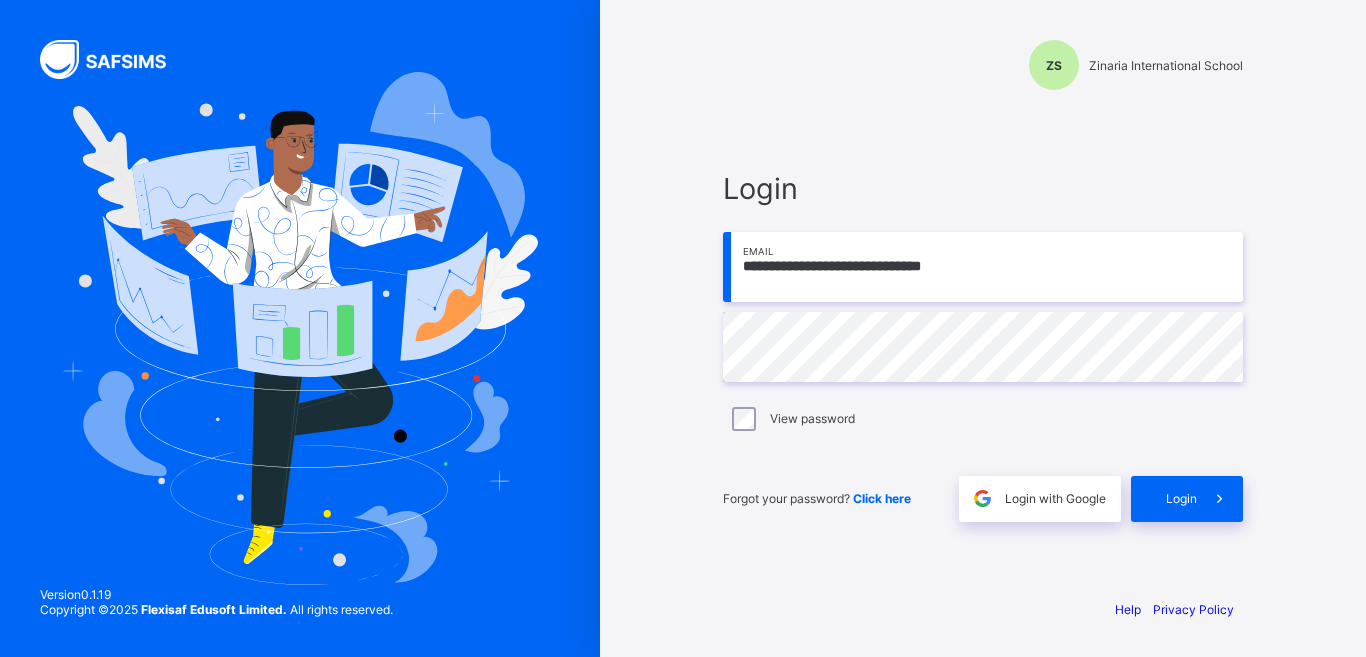 click on "**********" at bounding box center (983, 267) 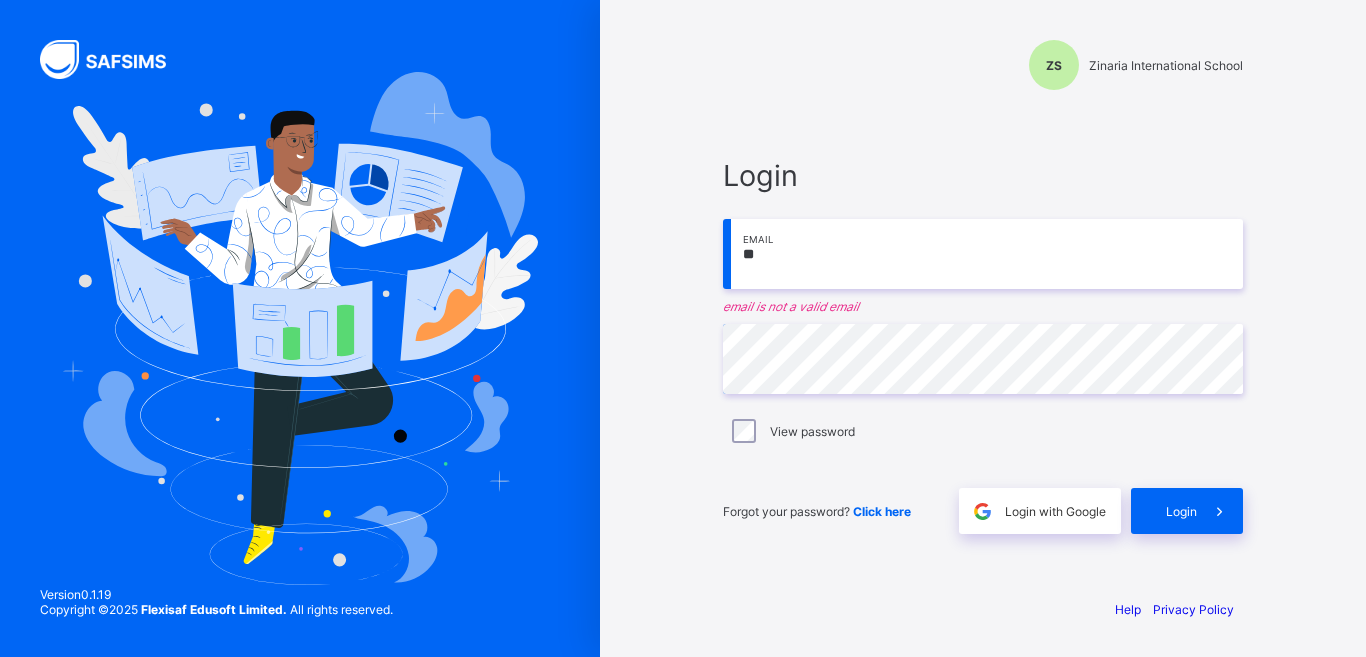 type on "*" 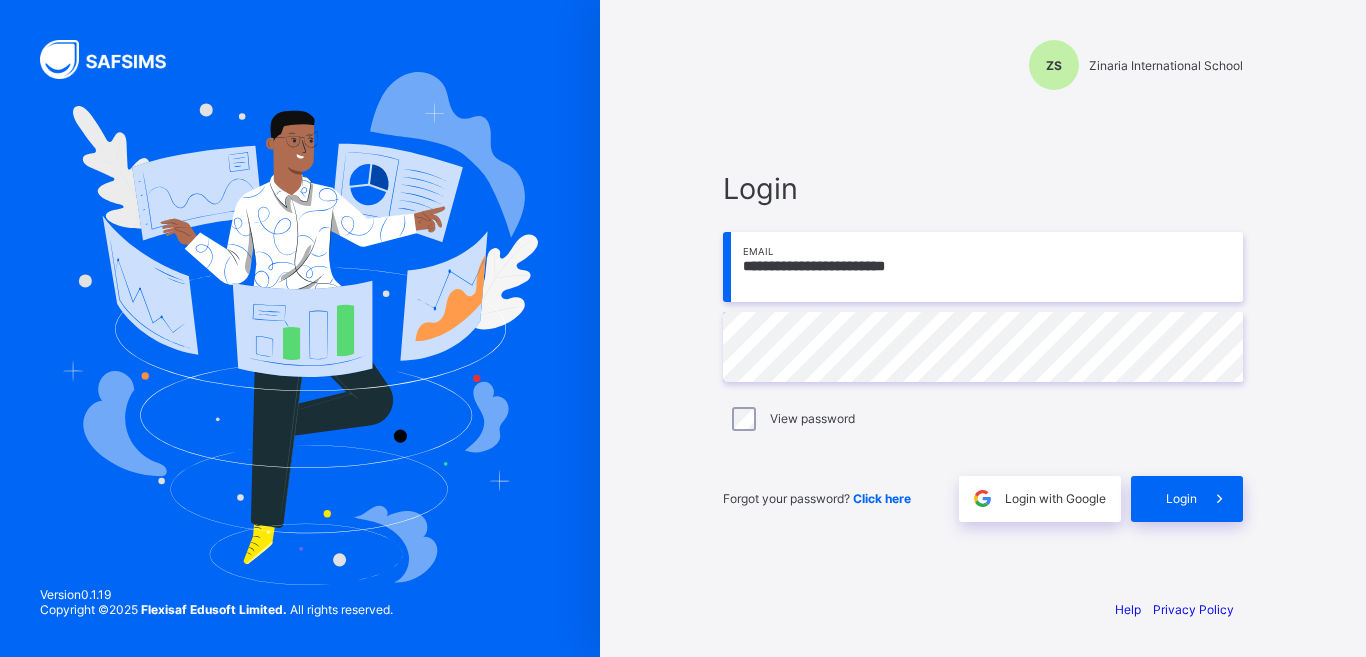 type on "**********" 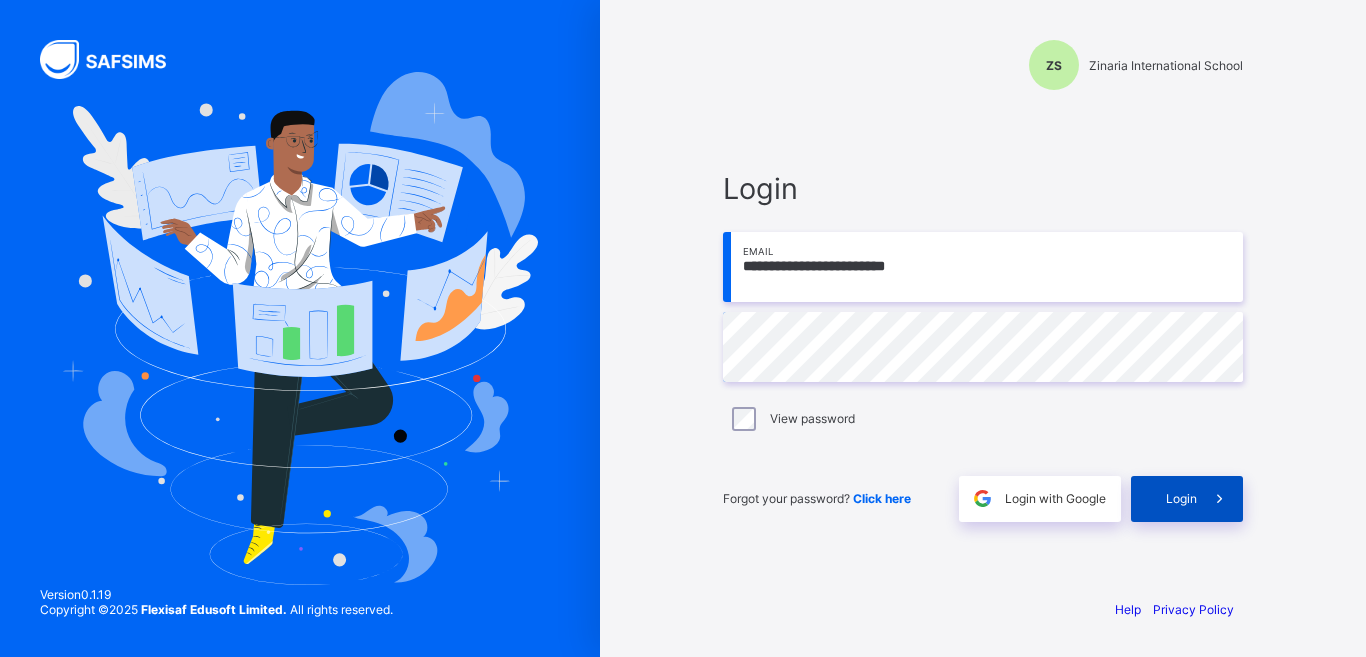 click on "Login" at bounding box center [1181, 498] 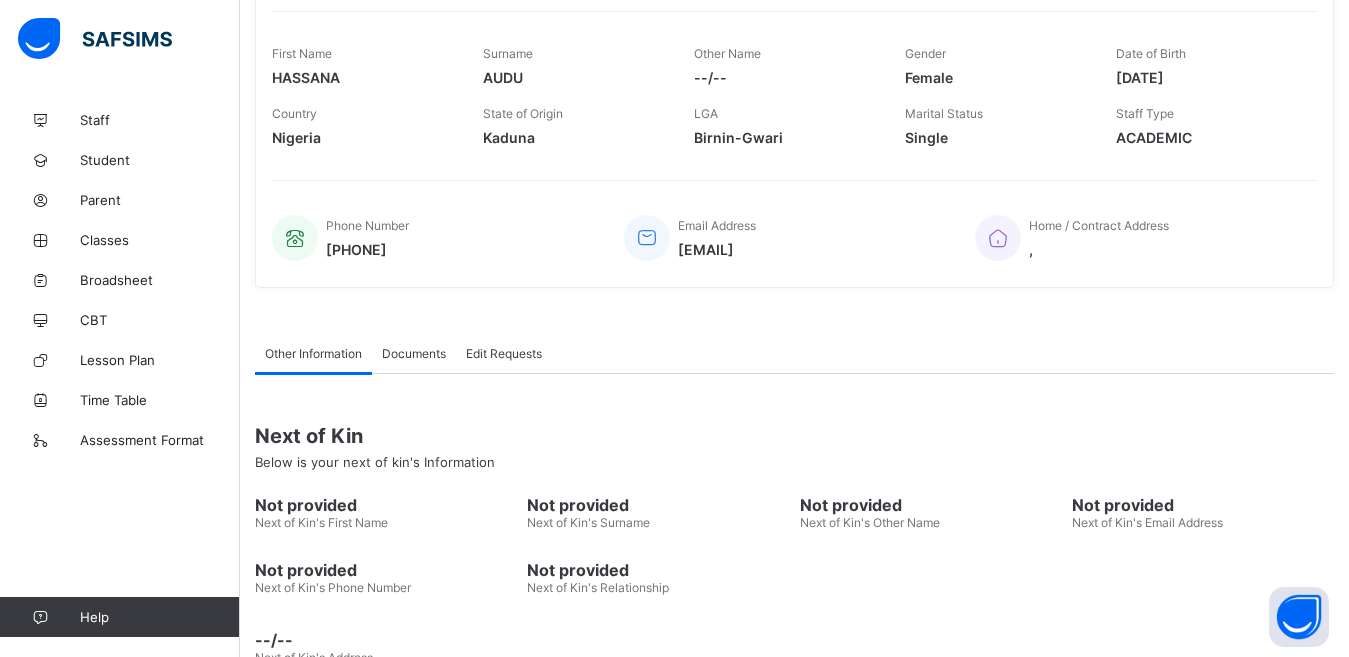 scroll, scrollTop: 300, scrollLeft: 0, axis: vertical 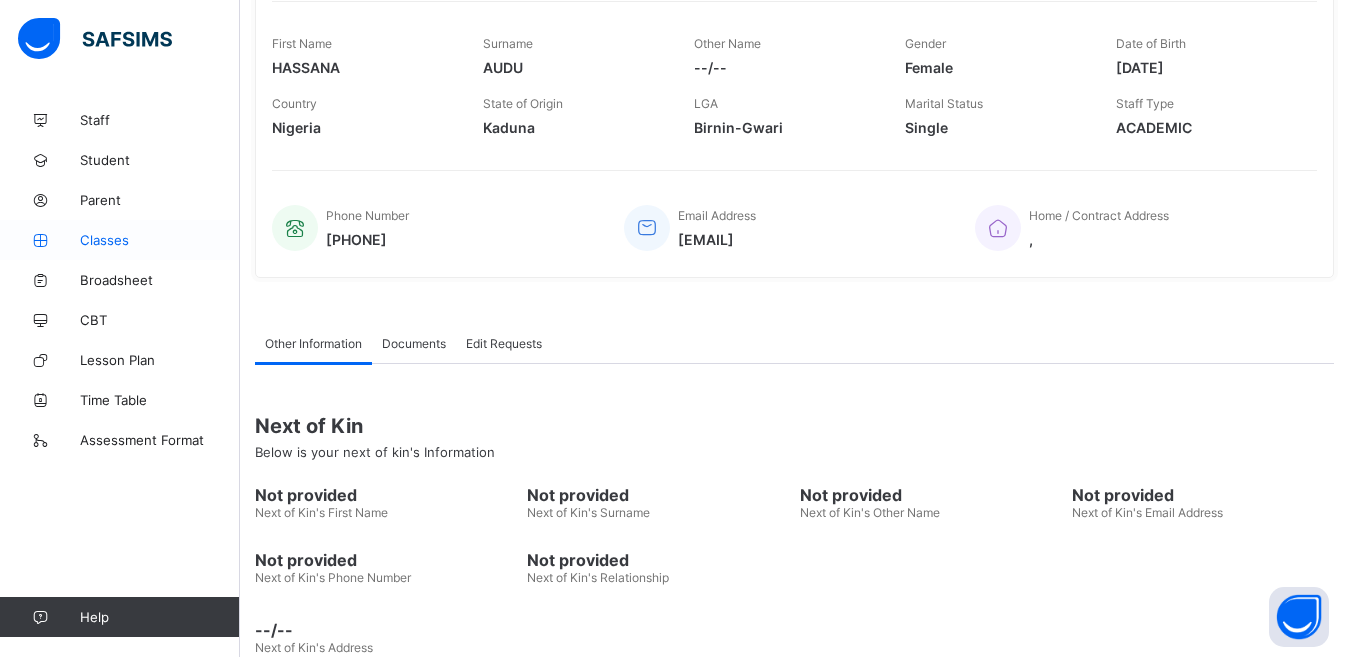 click on "Classes" at bounding box center (160, 240) 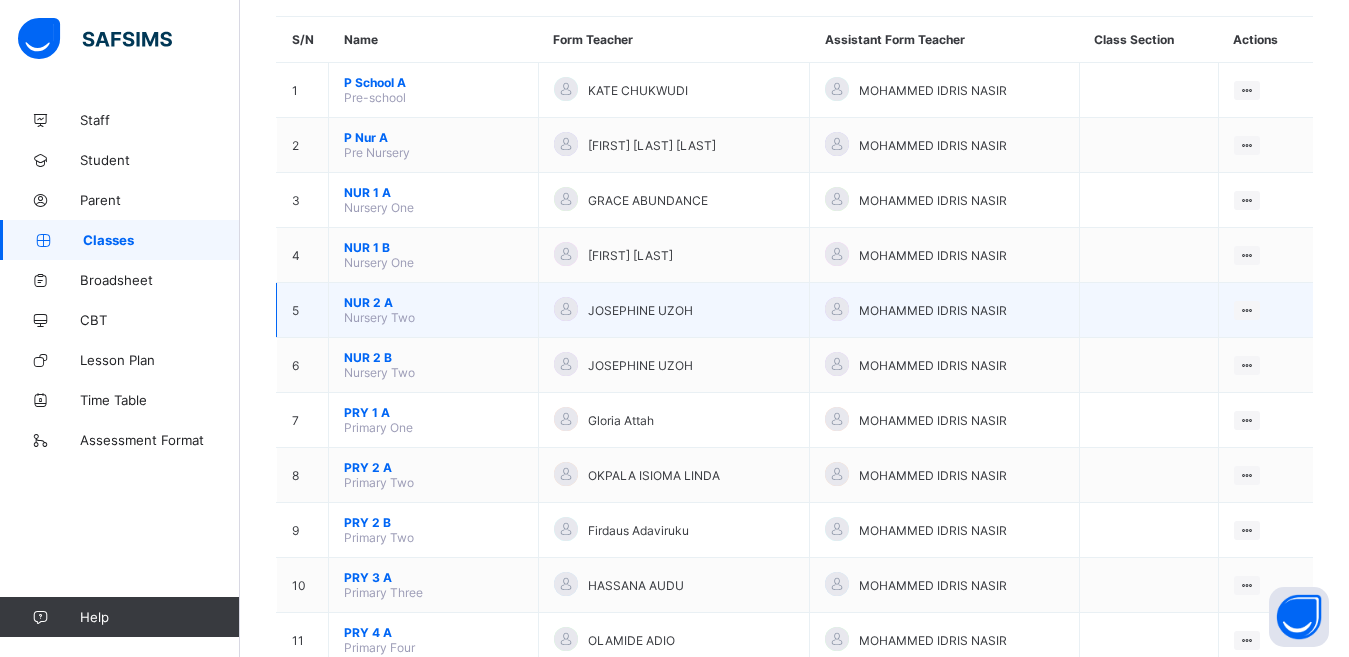 scroll, scrollTop: 200, scrollLeft: 0, axis: vertical 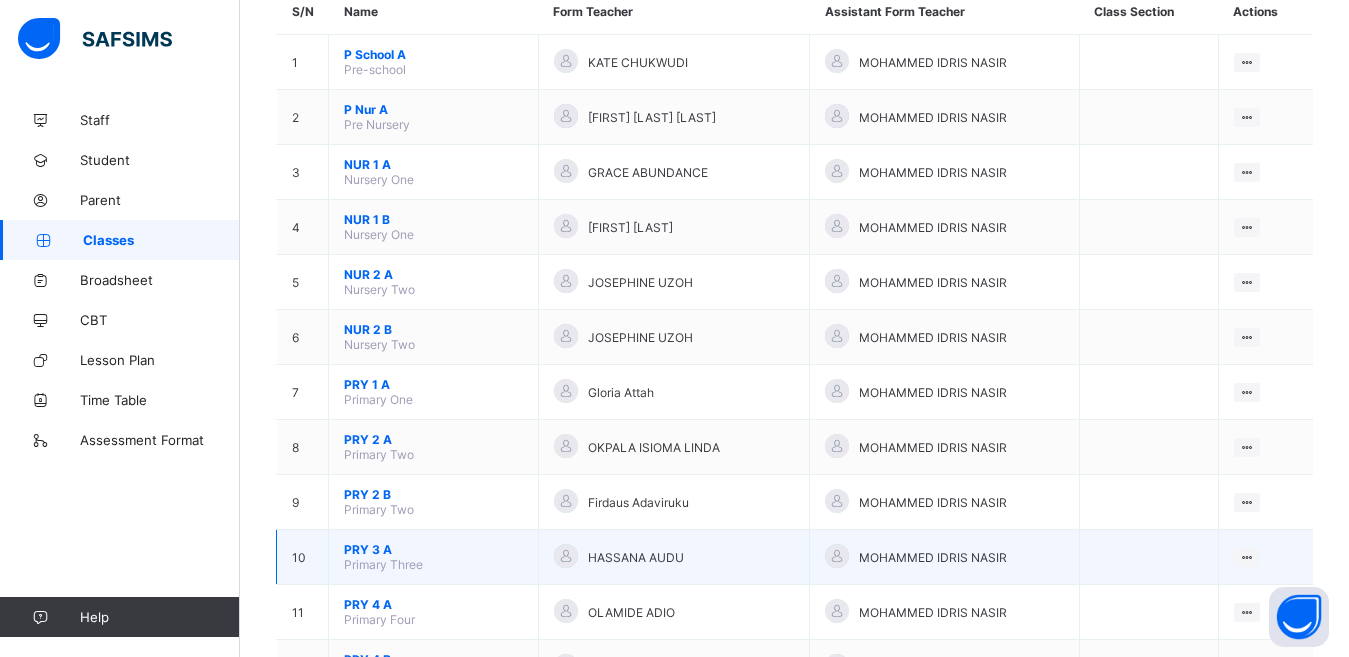 click on "PRY 3   A" at bounding box center (433, 549) 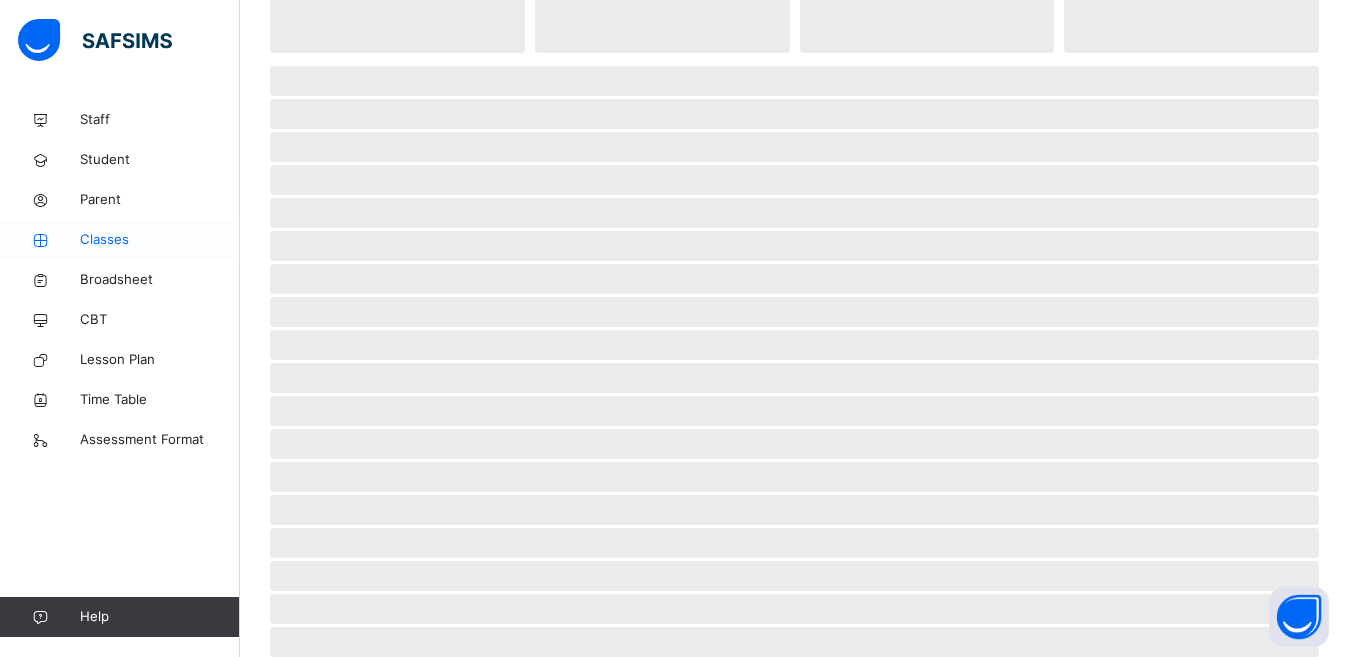 click on "Classes" at bounding box center [160, 240] 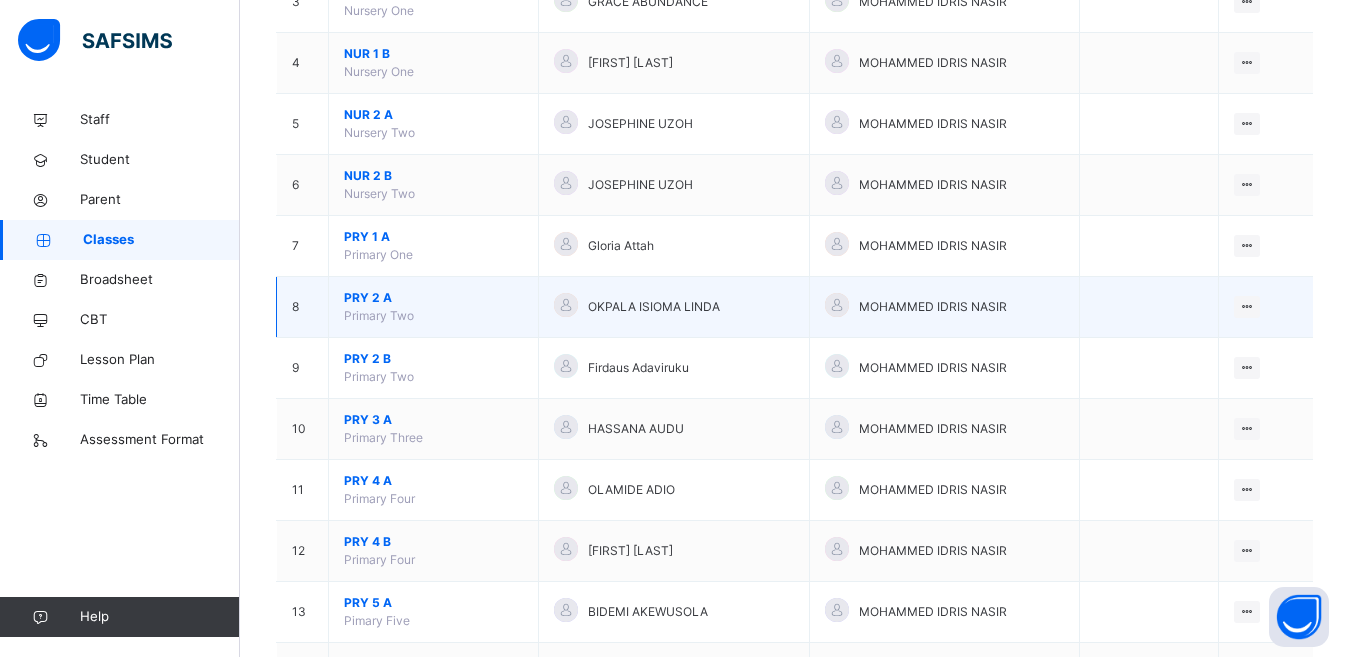 scroll, scrollTop: 400, scrollLeft: 0, axis: vertical 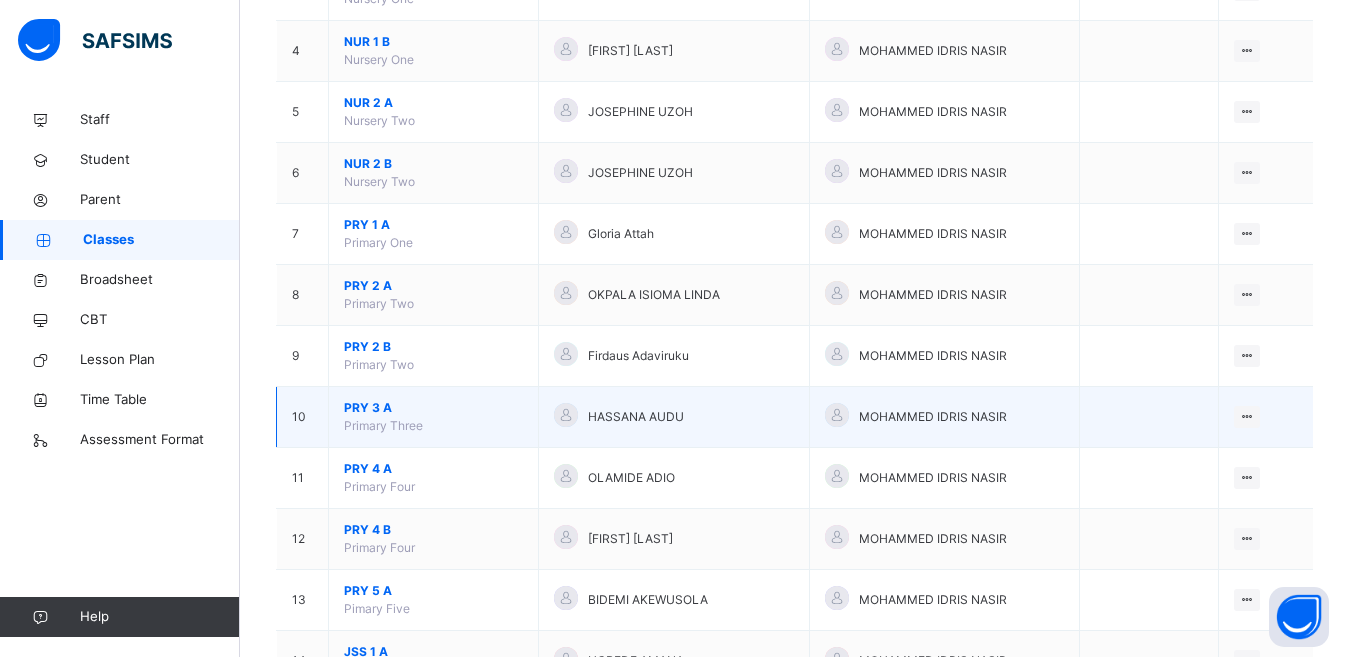 click on "PRY 3   A" at bounding box center (433, 408) 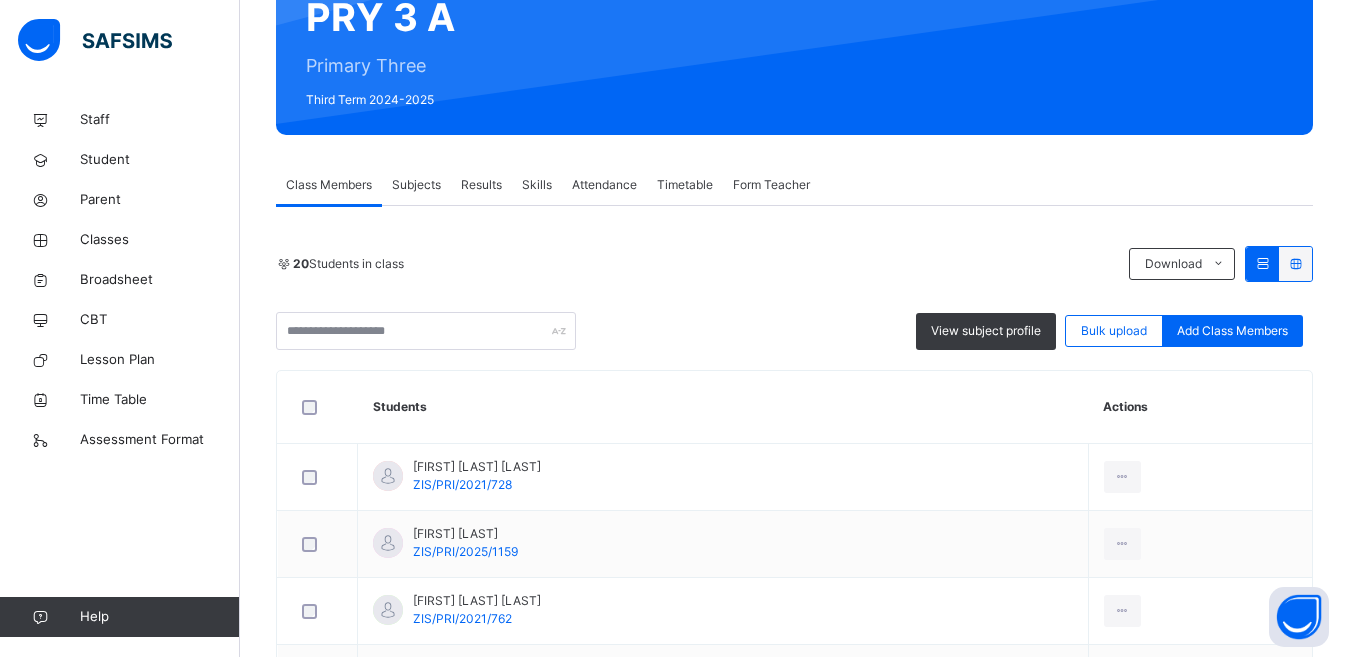 scroll, scrollTop: 200, scrollLeft: 0, axis: vertical 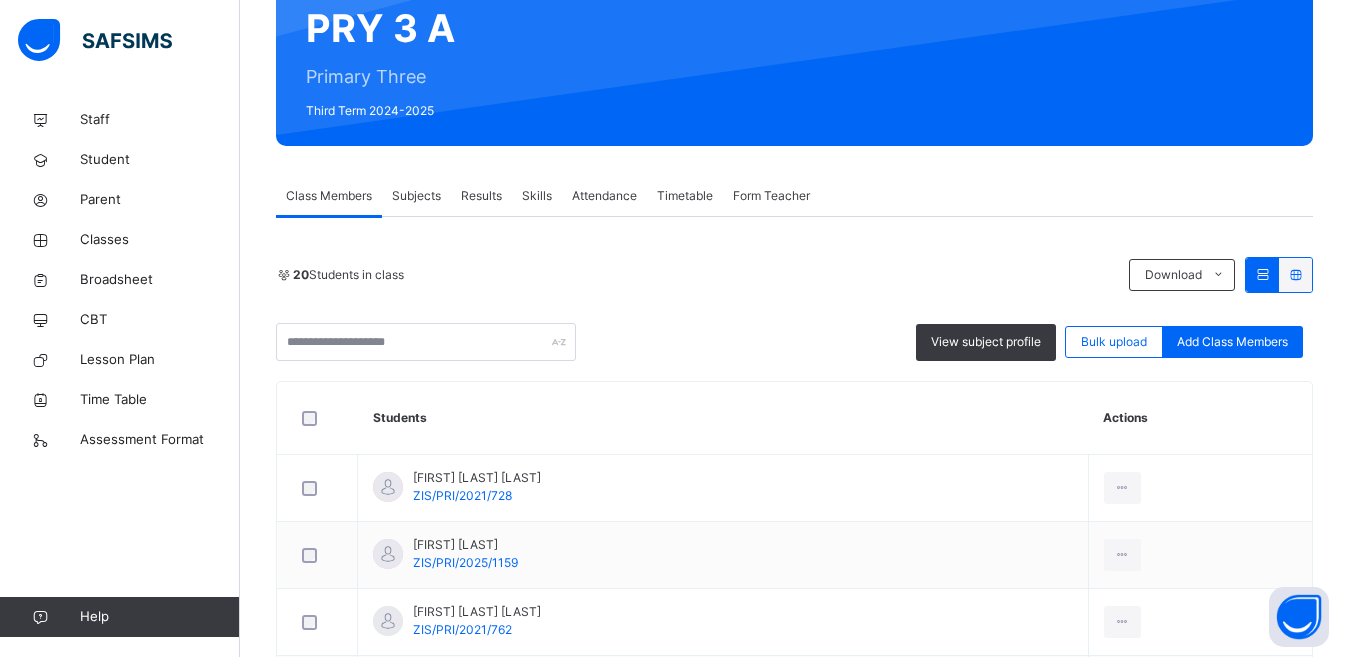 click on "Subjects" at bounding box center [416, 196] 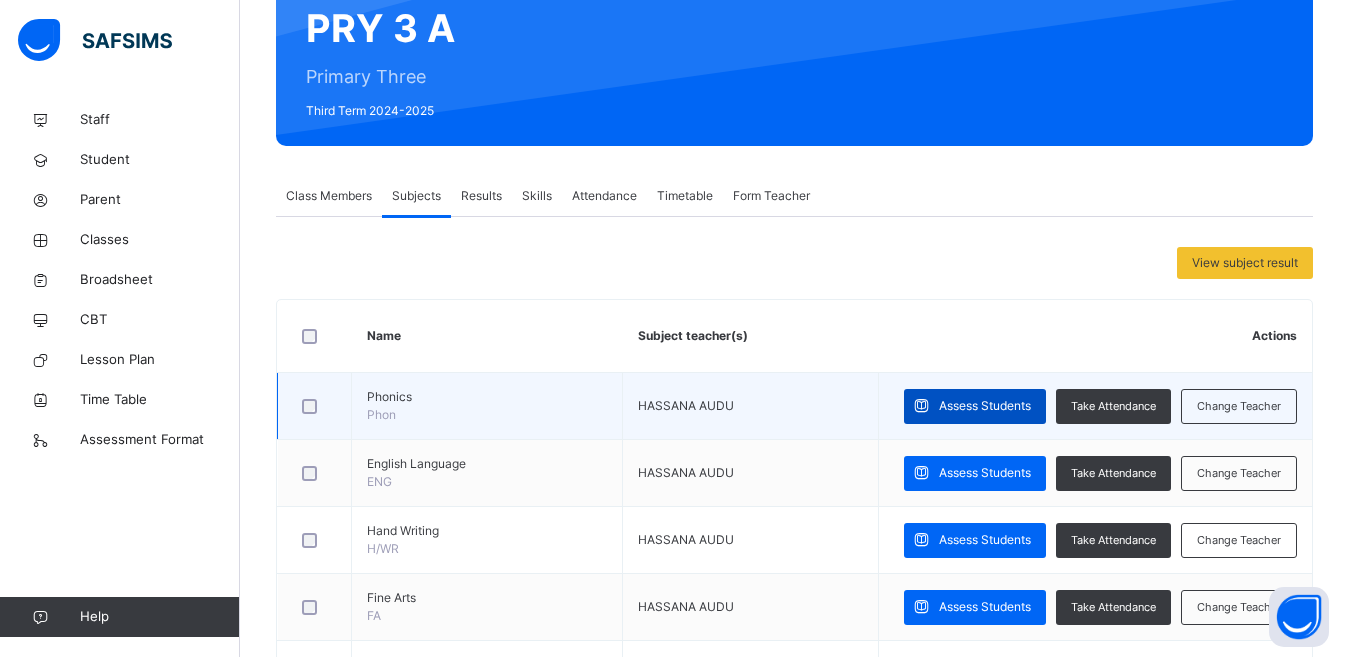 click on "Assess Students" at bounding box center [985, 406] 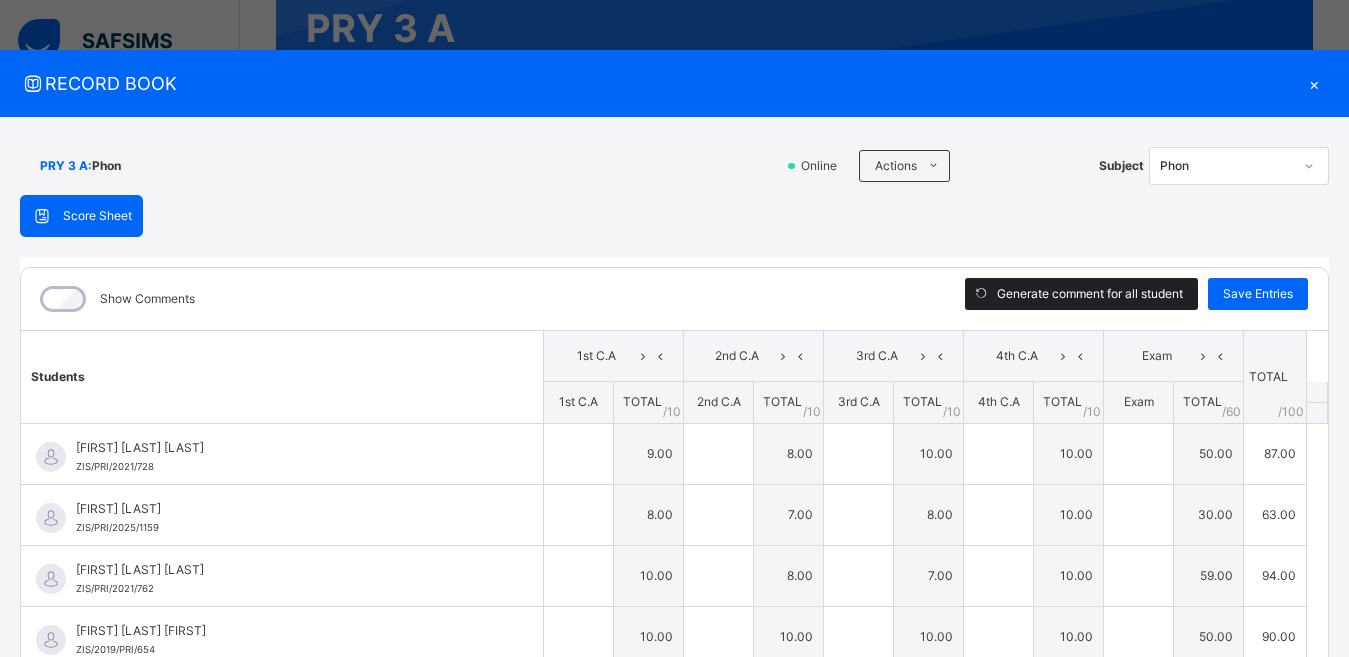 type on "*" 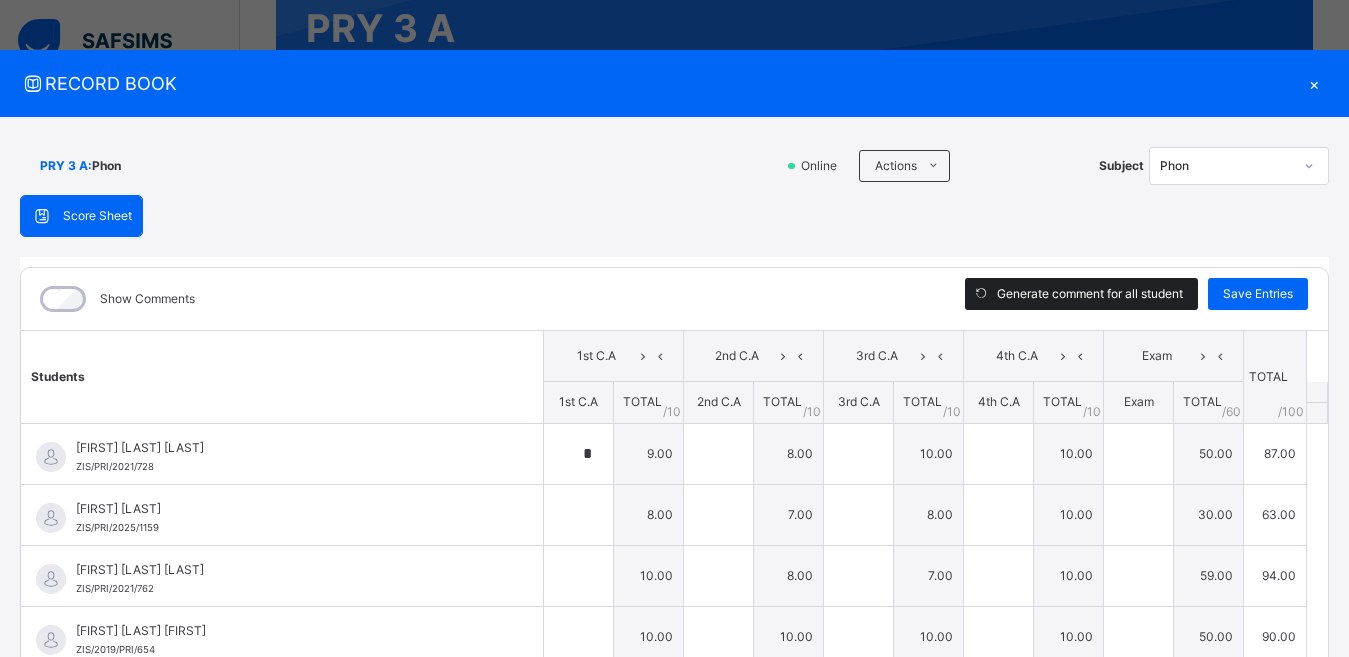 type on "*" 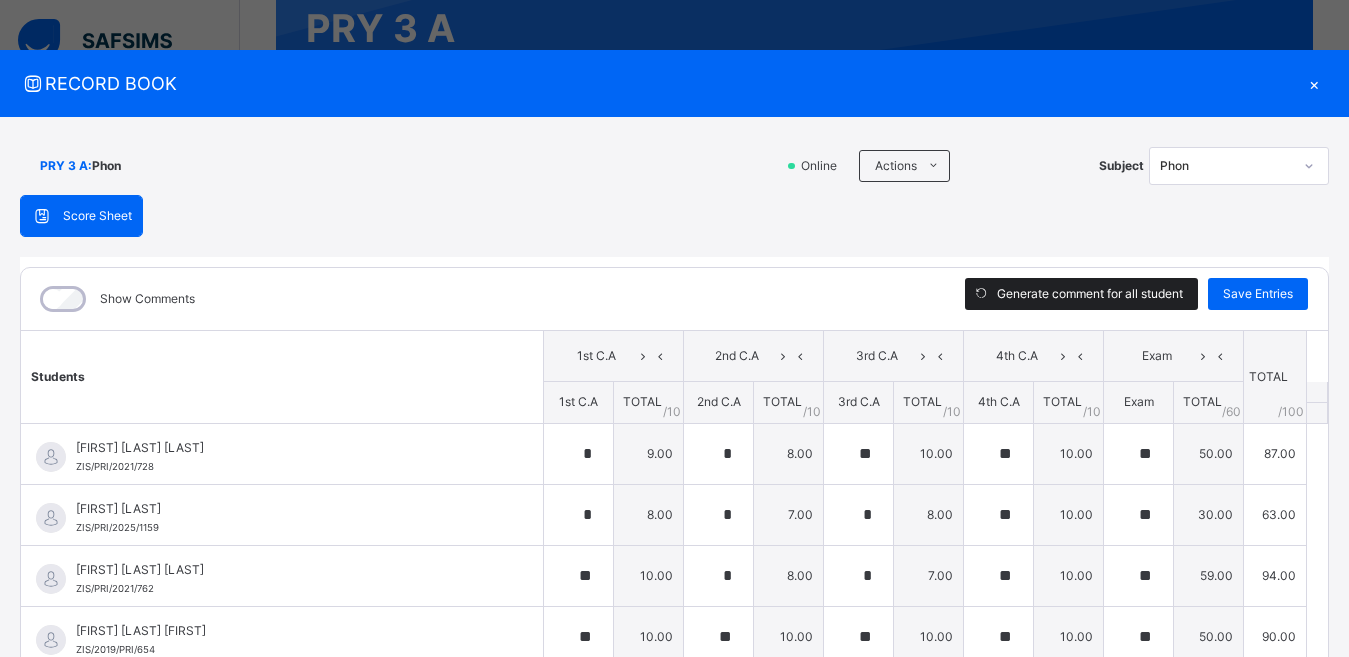 type on "**" 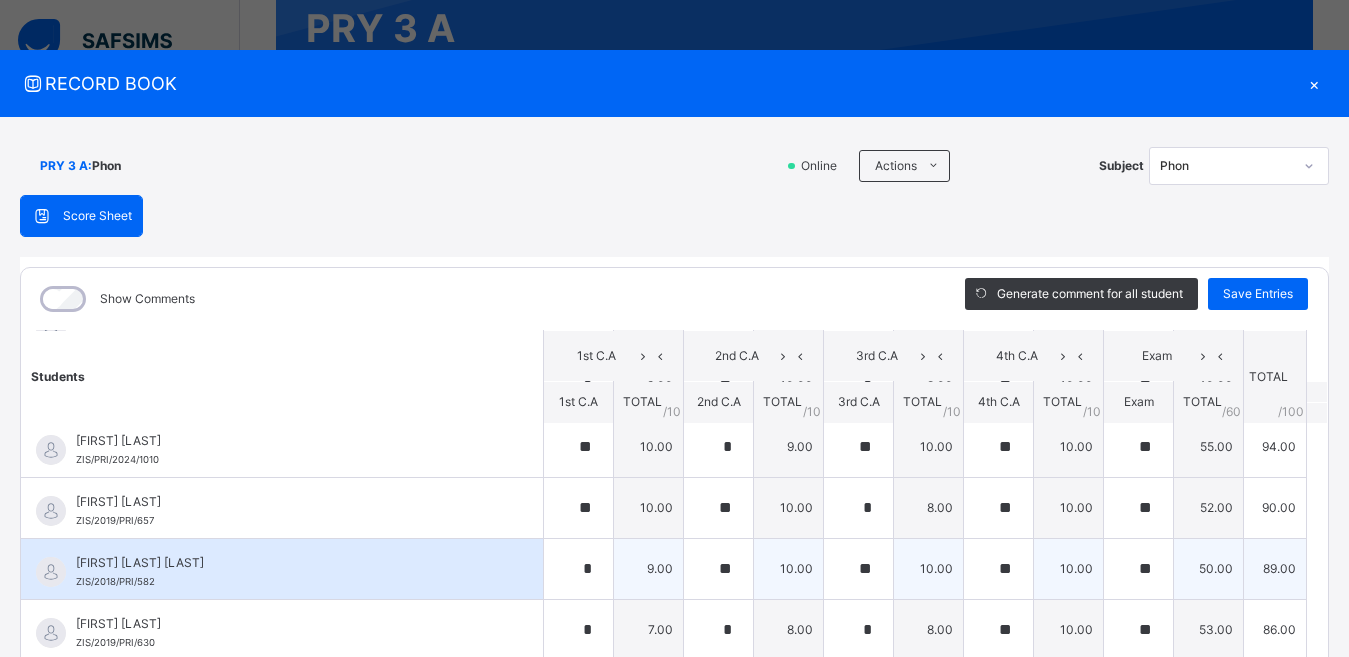 scroll, scrollTop: 814, scrollLeft: 0, axis: vertical 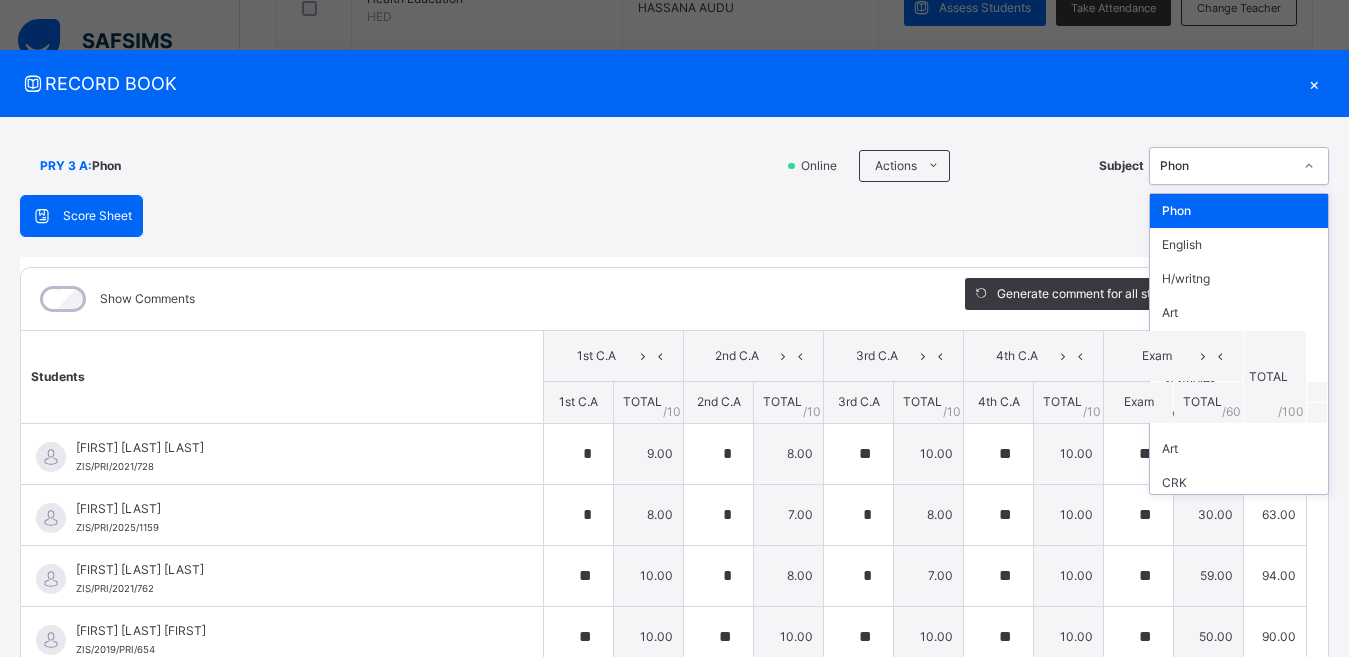 click at bounding box center (1309, 166) 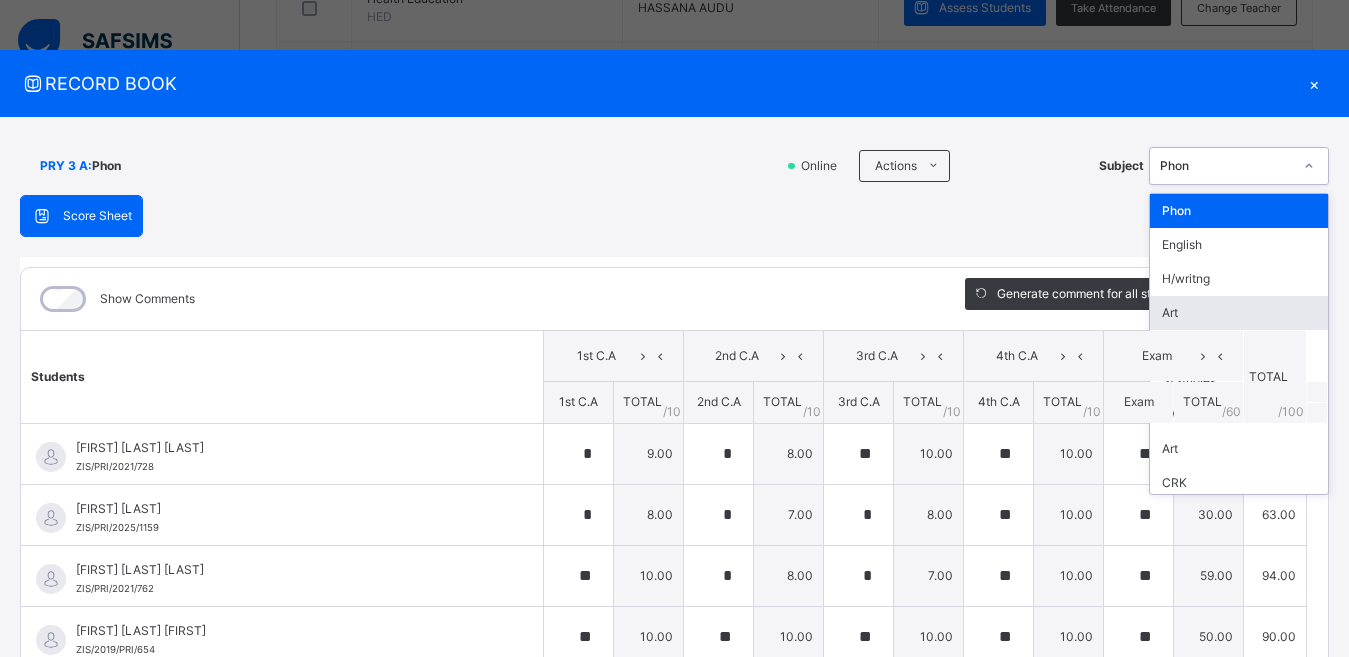scroll, scrollTop: 100, scrollLeft: 0, axis: vertical 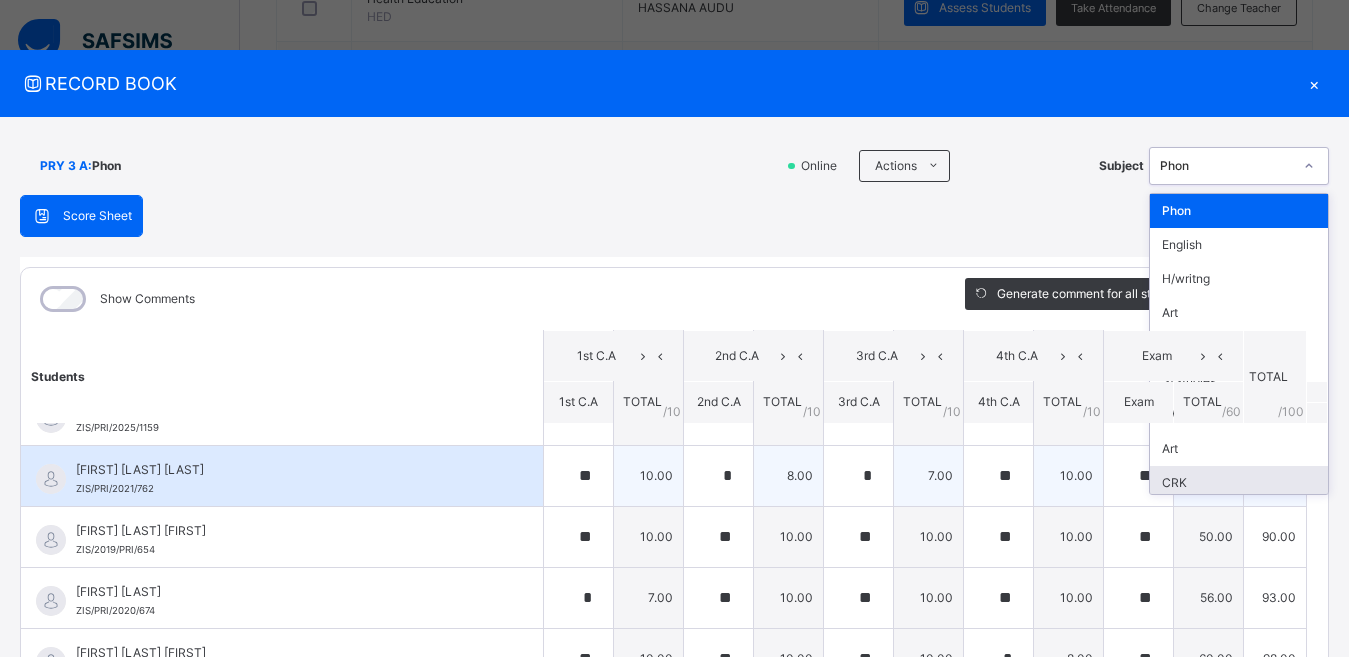 click on "CRK" at bounding box center [1239, 483] 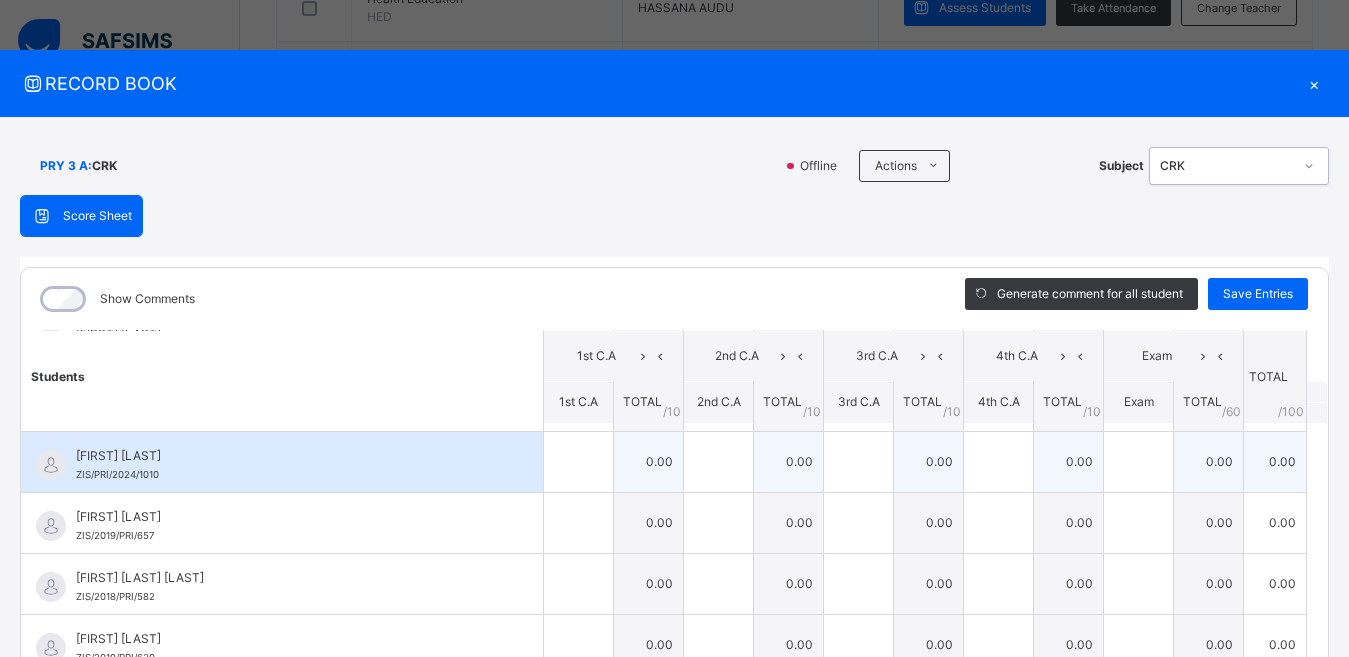 scroll, scrollTop: 814, scrollLeft: 0, axis: vertical 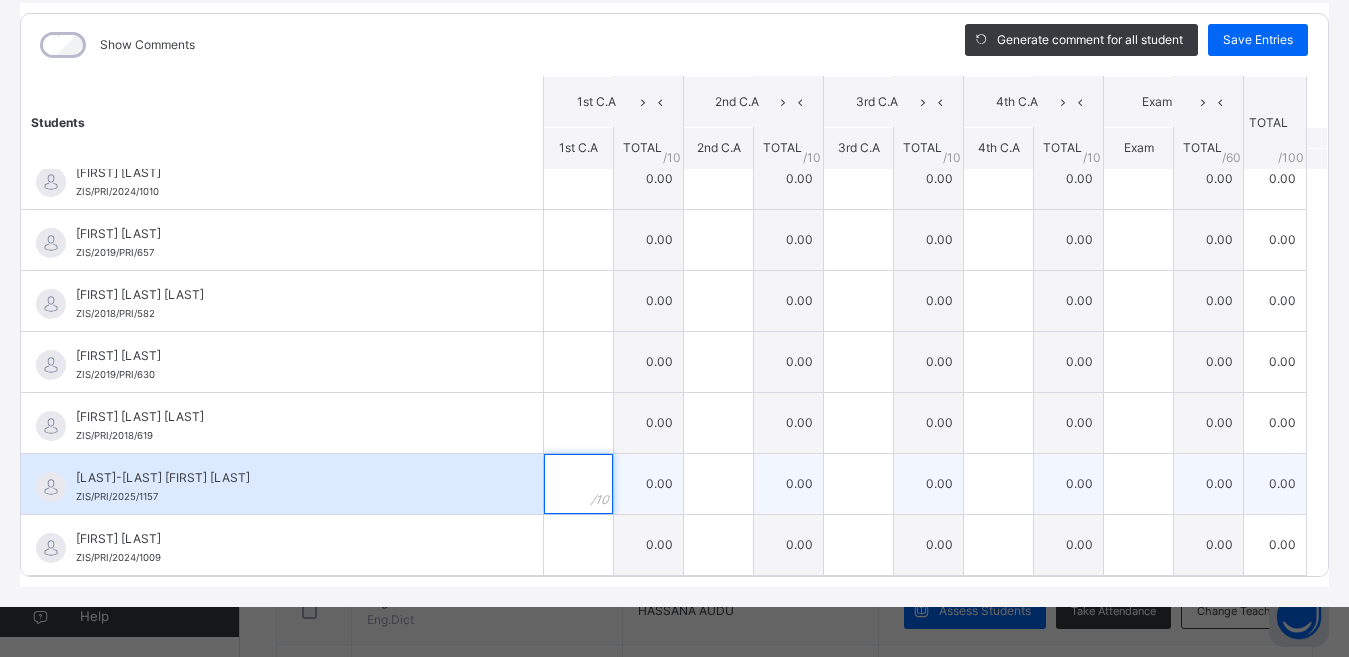 click at bounding box center (578, 484) 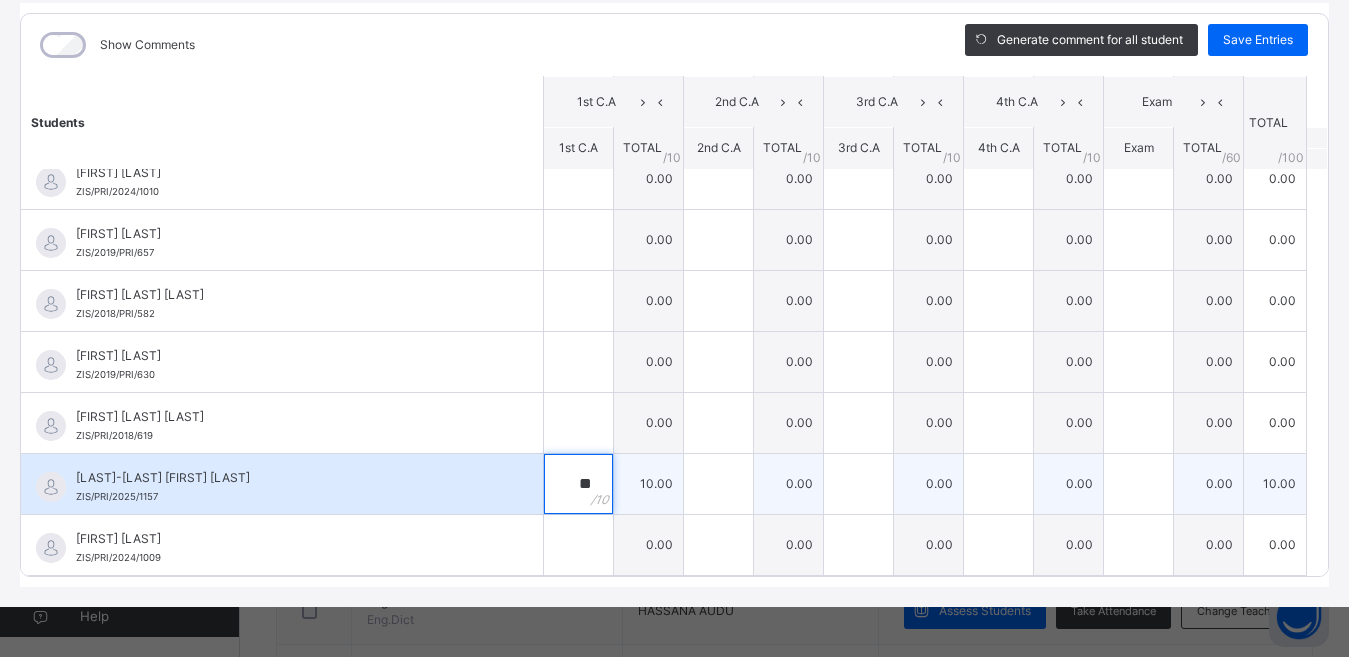 type on "**" 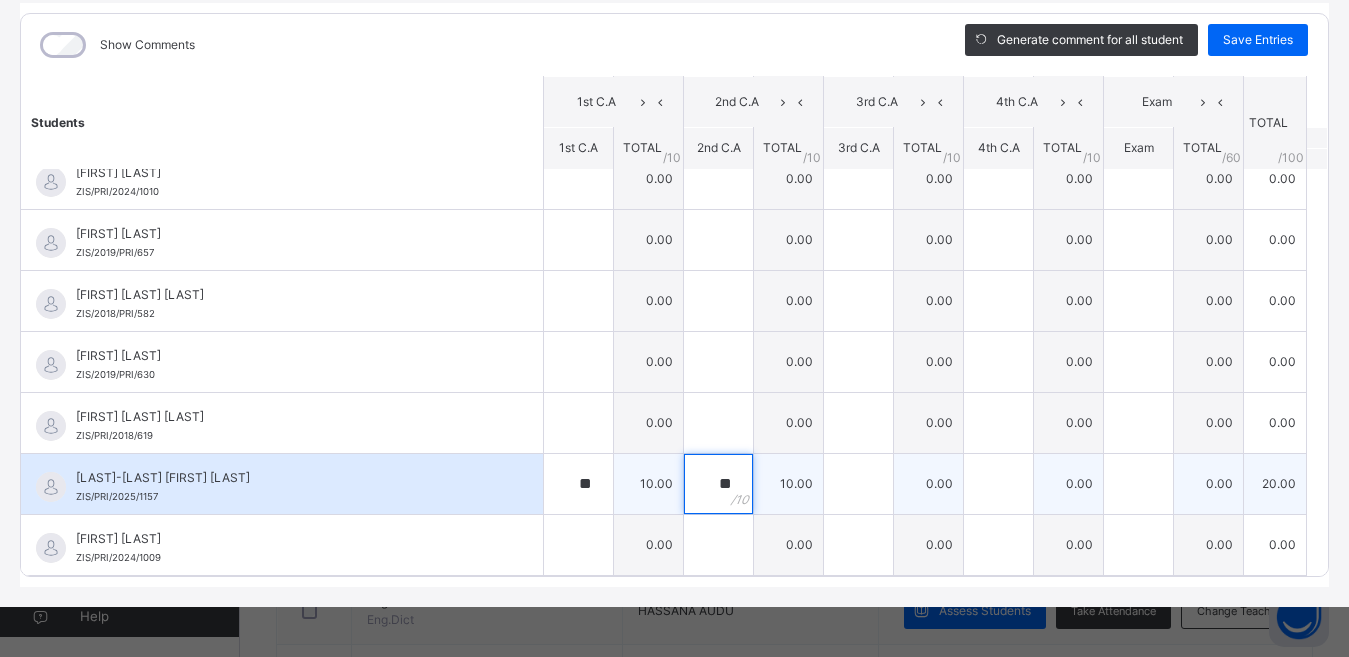 type on "**" 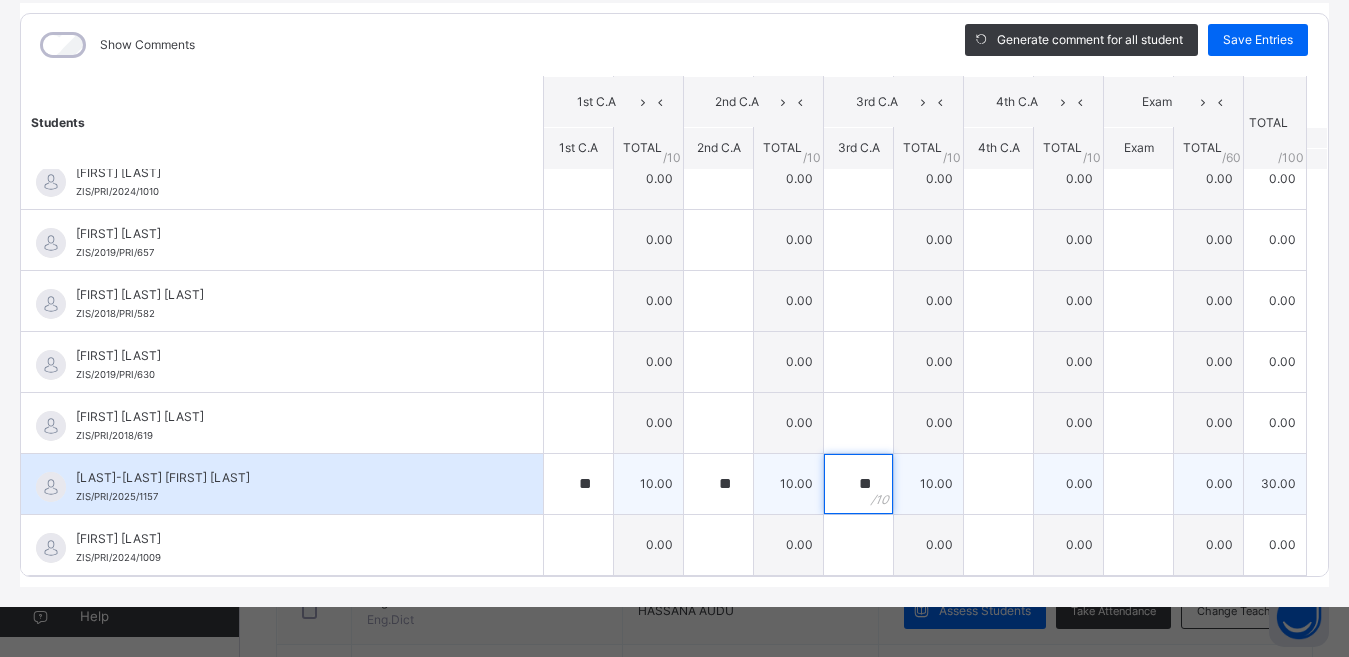 type on "**" 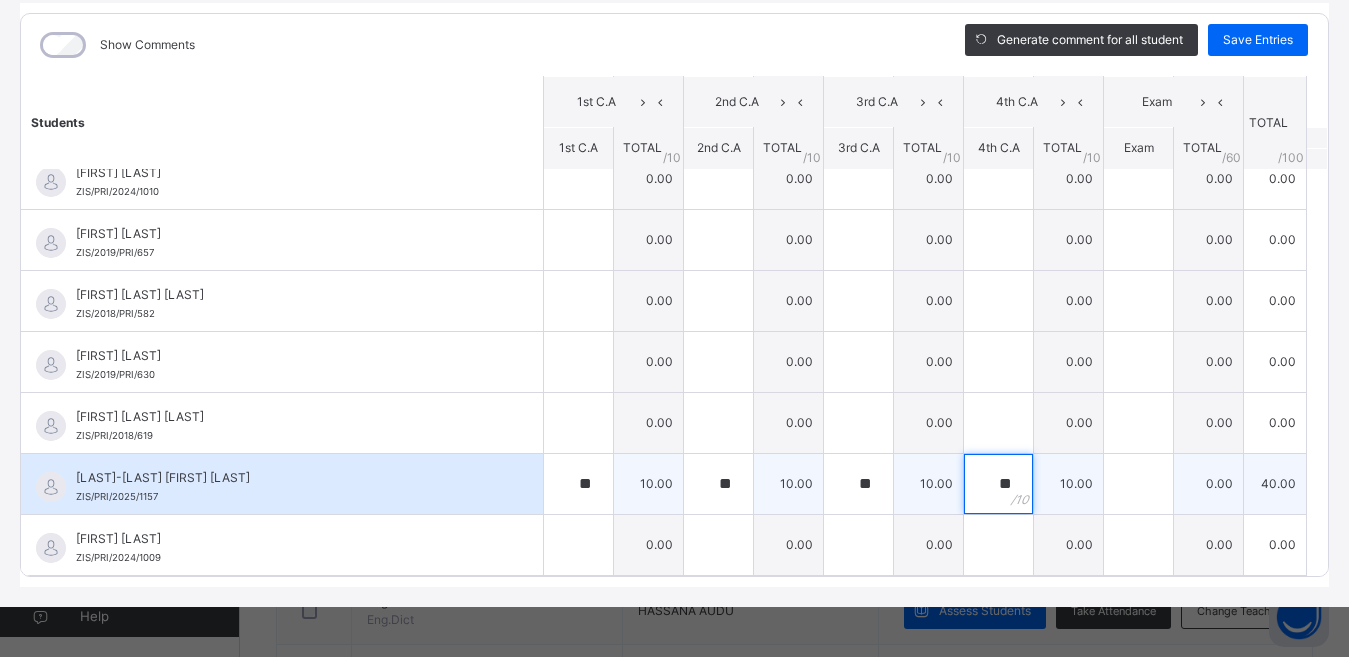 type on "**" 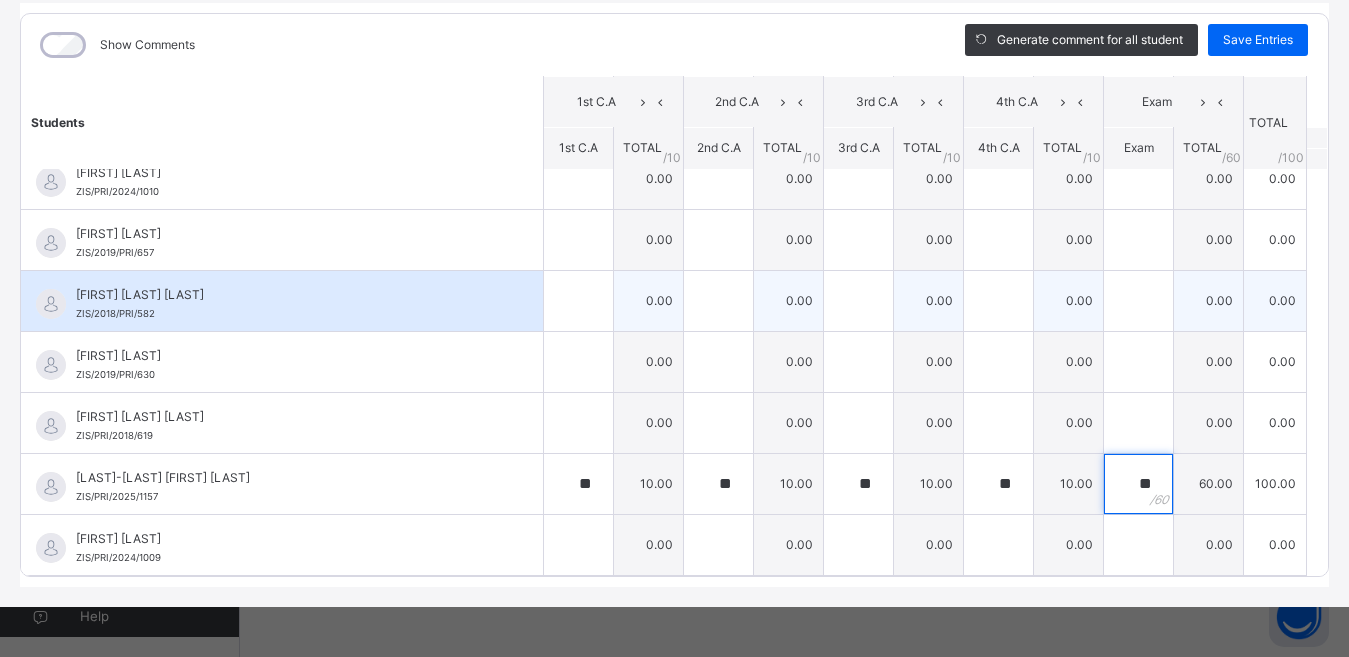 scroll, scrollTop: 1600, scrollLeft: 0, axis: vertical 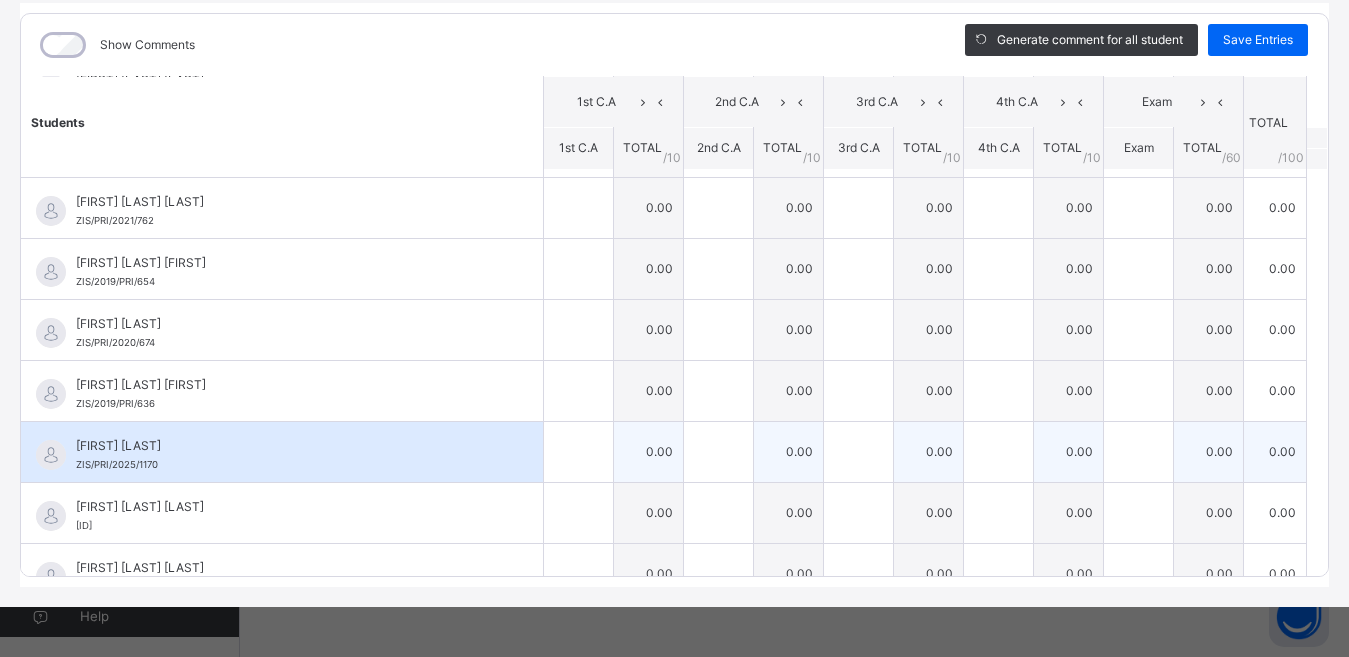 type on "**" 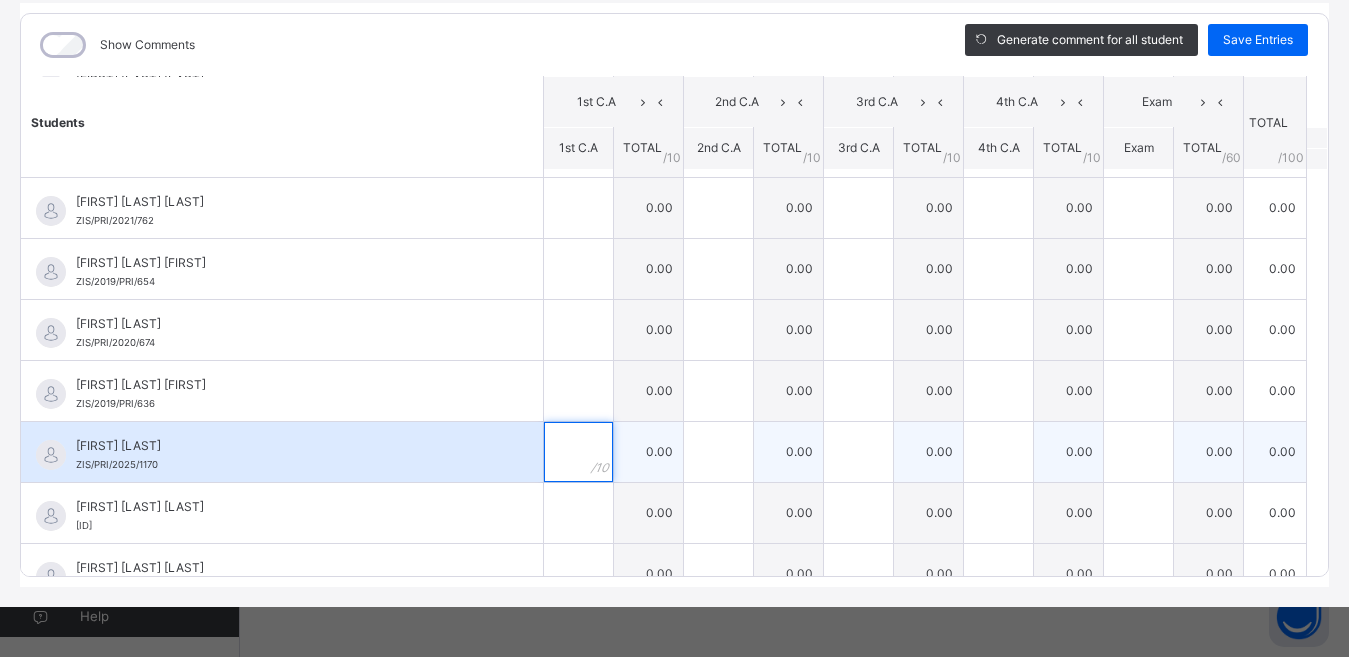 click at bounding box center (578, 452) 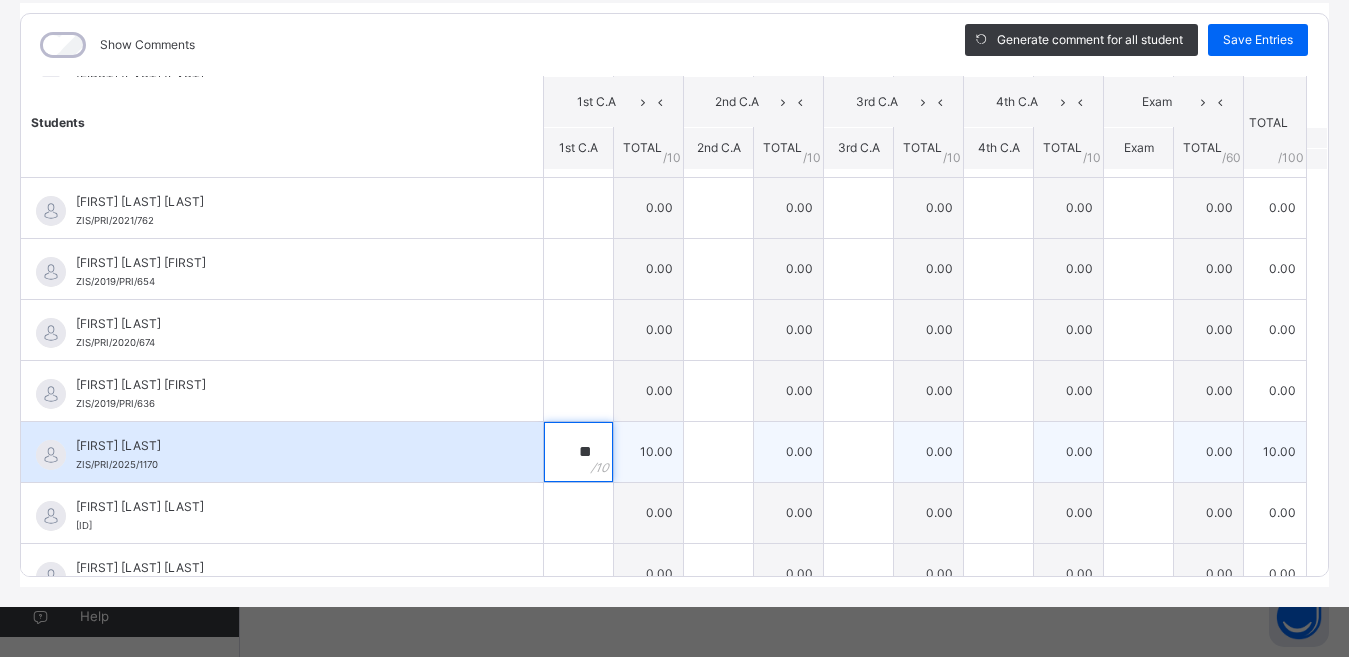 type on "**" 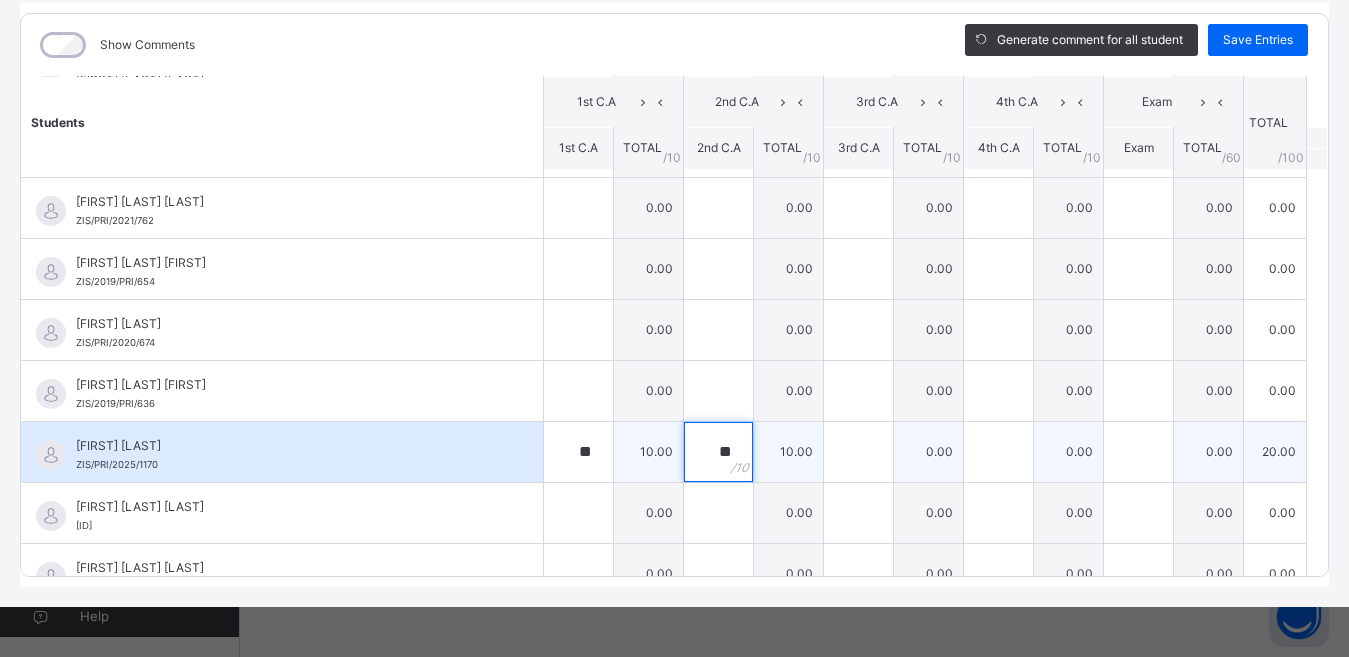 type on "**" 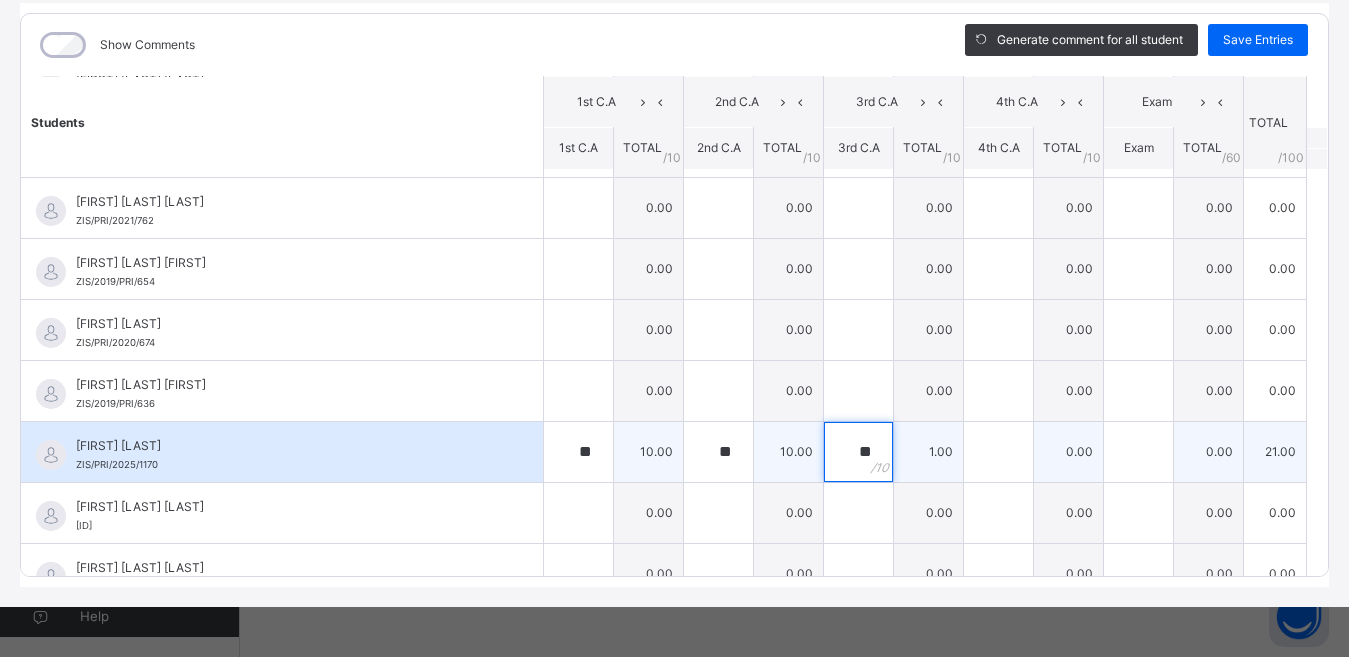 type on "**" 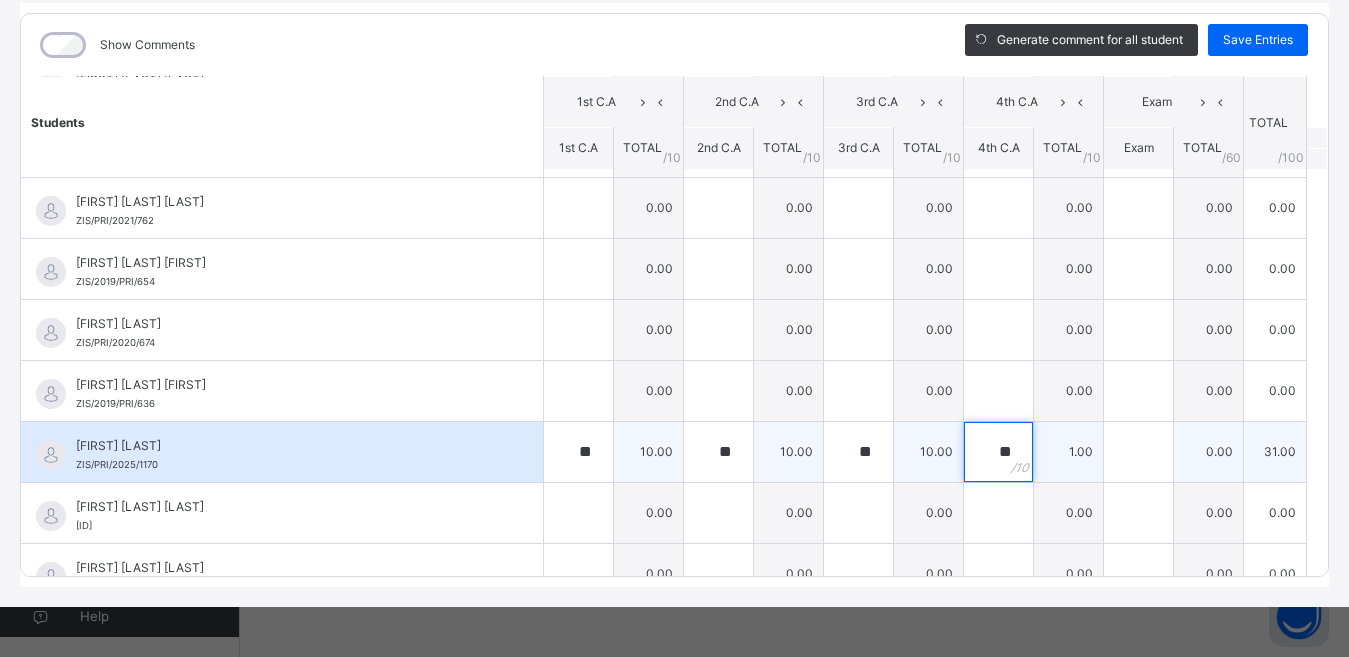 type on "**" 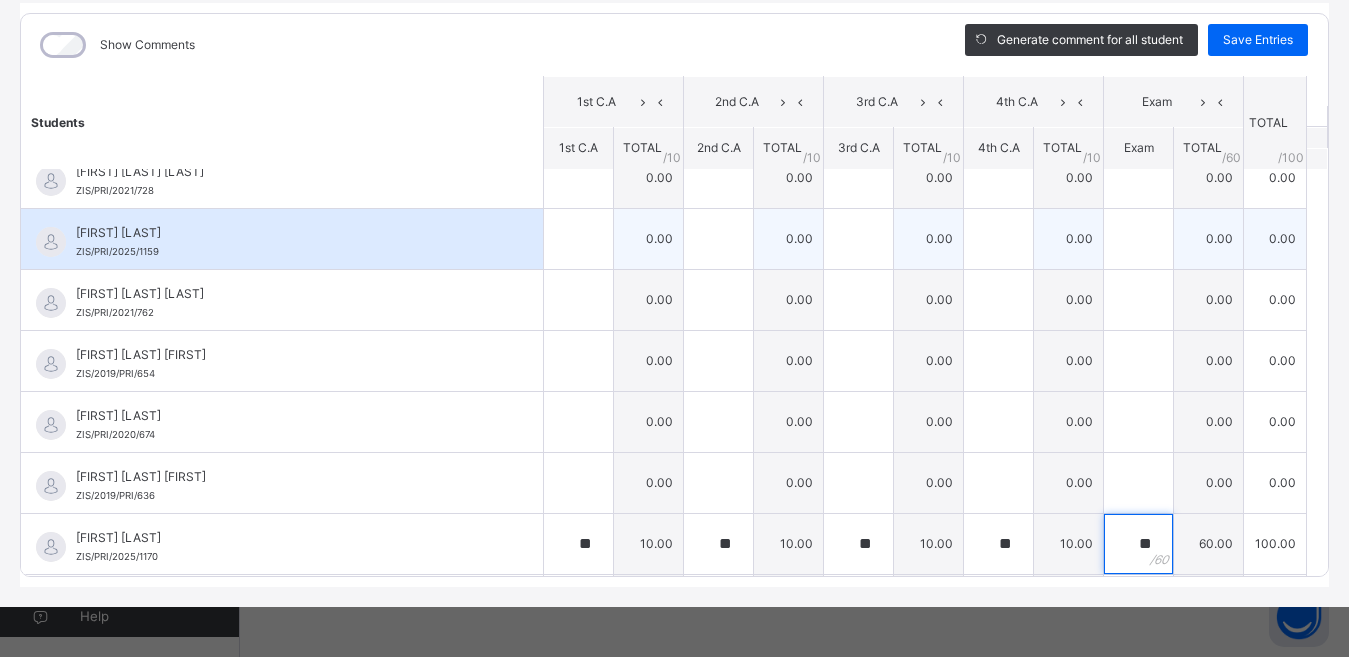 scroll, scrollTop: 14, scrollLeft: 0, axis: vertical 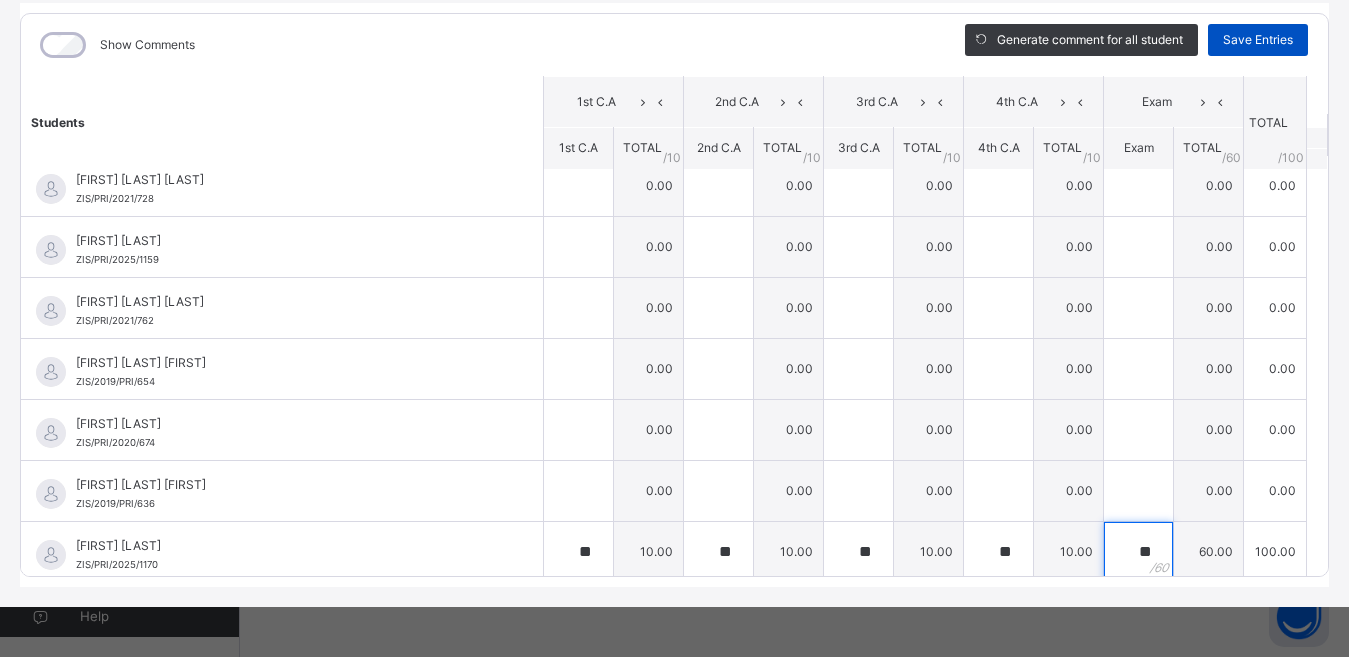 type on "**" 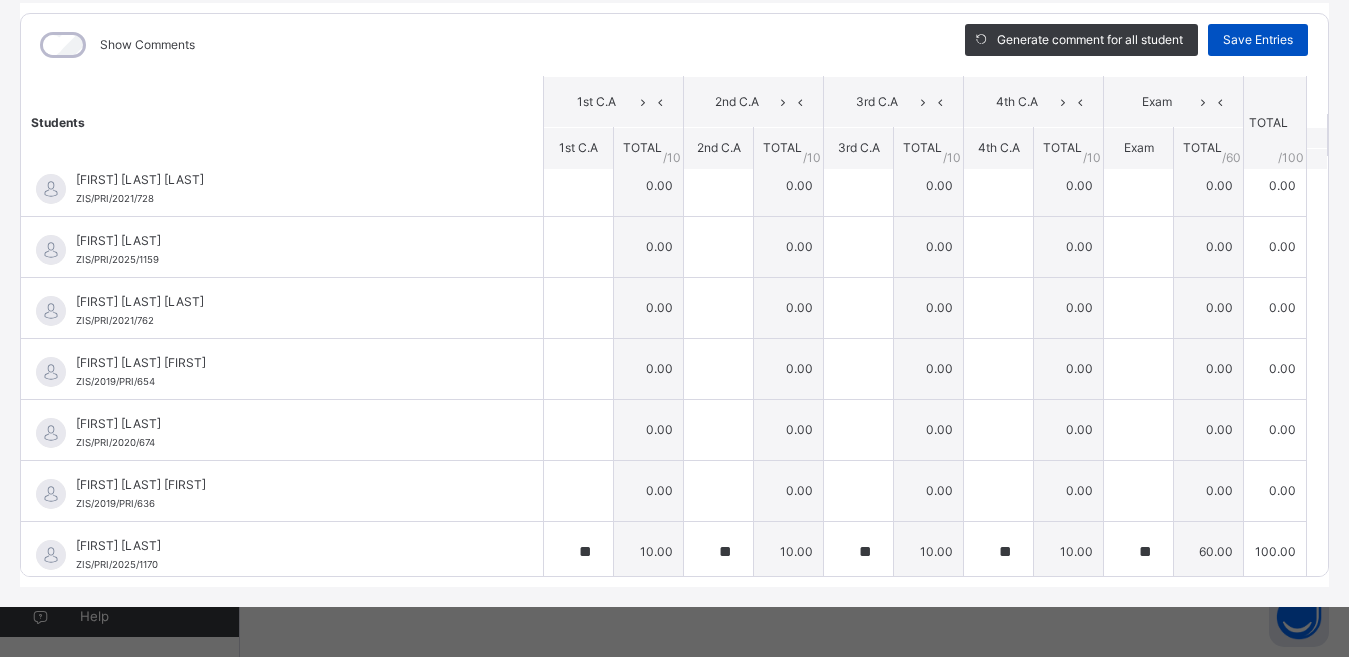 click on "Save Entries" at bounding box center (1258, 40) 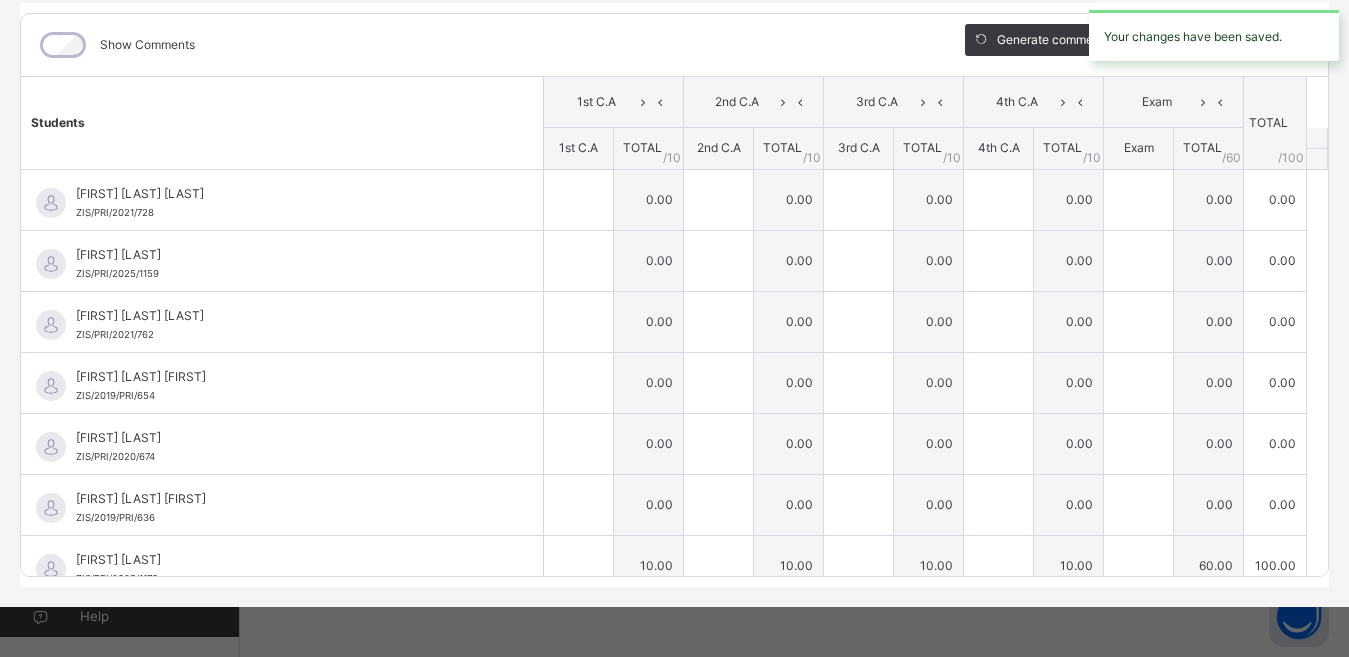 type on "**" 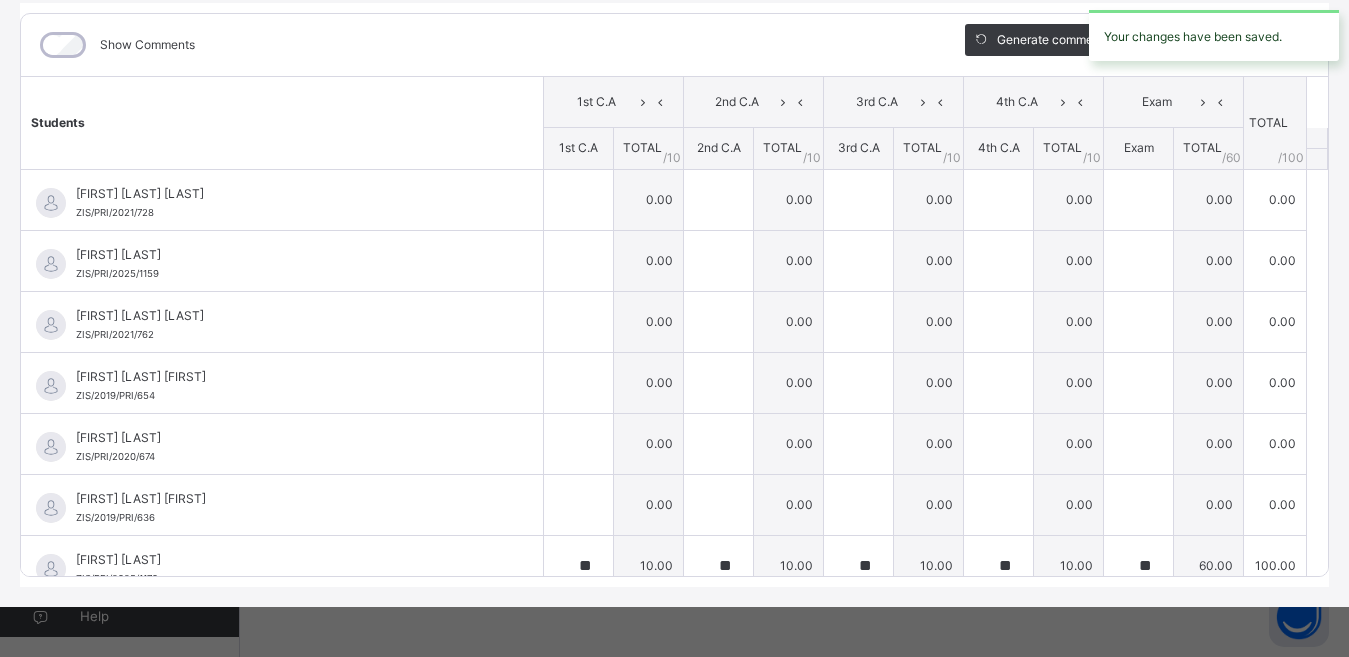 scroll, scrollTop: 1700, scrollLeft: 0, axis: vertical 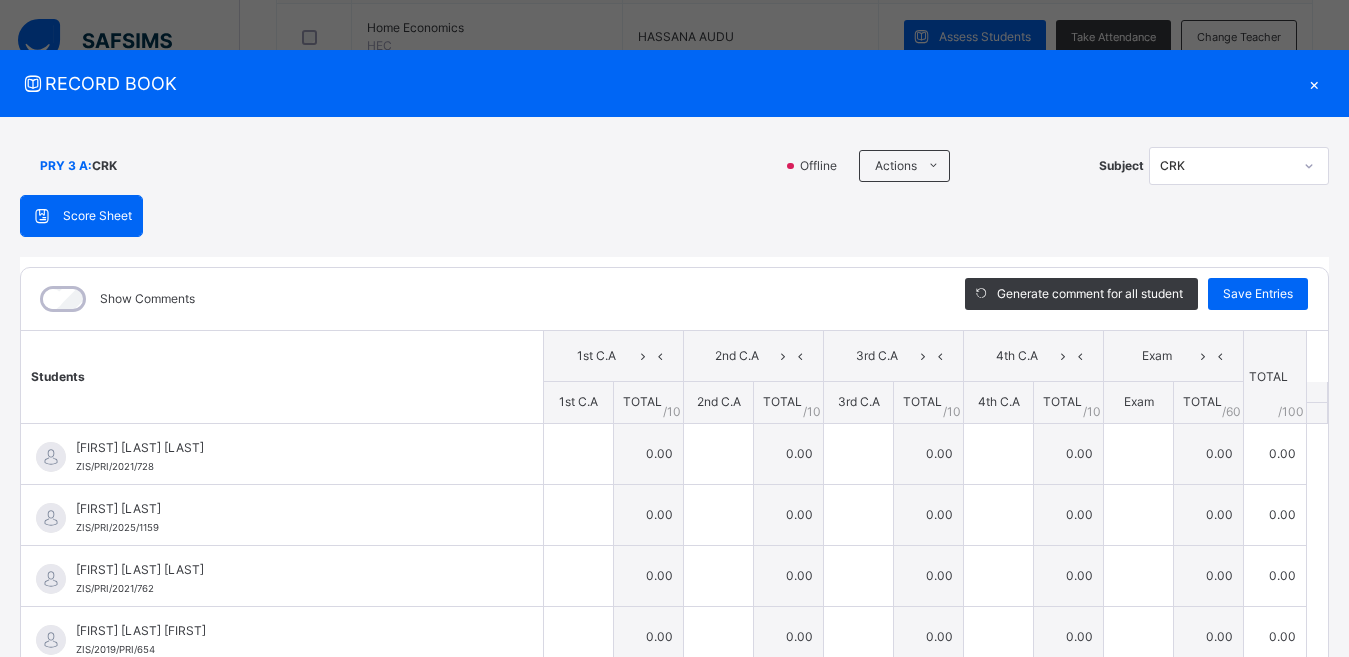 click 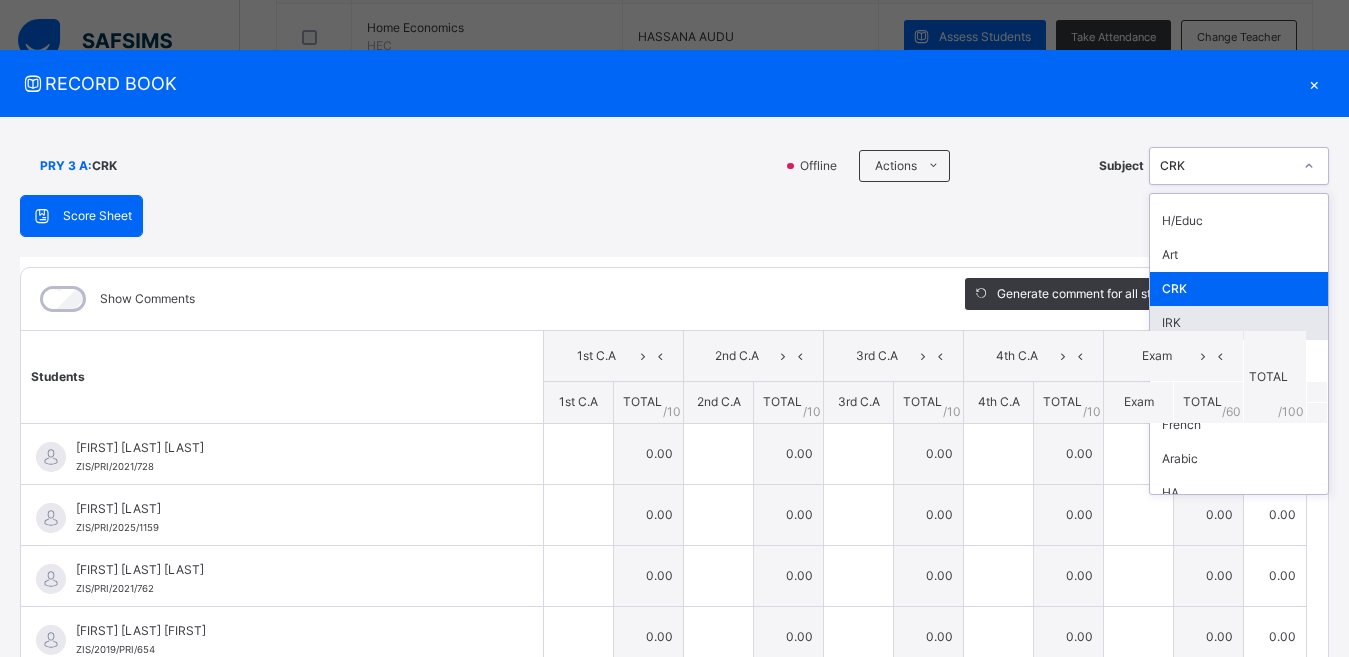scroll, scrollTop: 200, scrollLeft: 0, axis: vertical 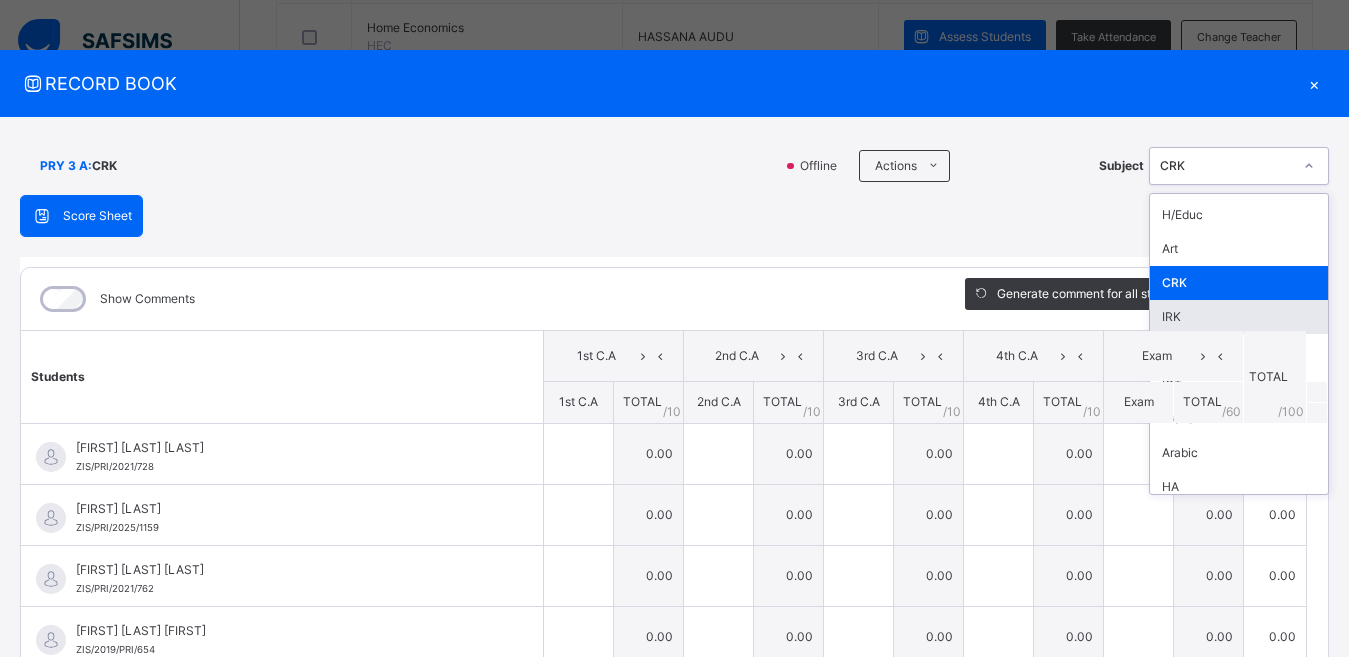 click on "IRK" at bounding box center [1239, 317] 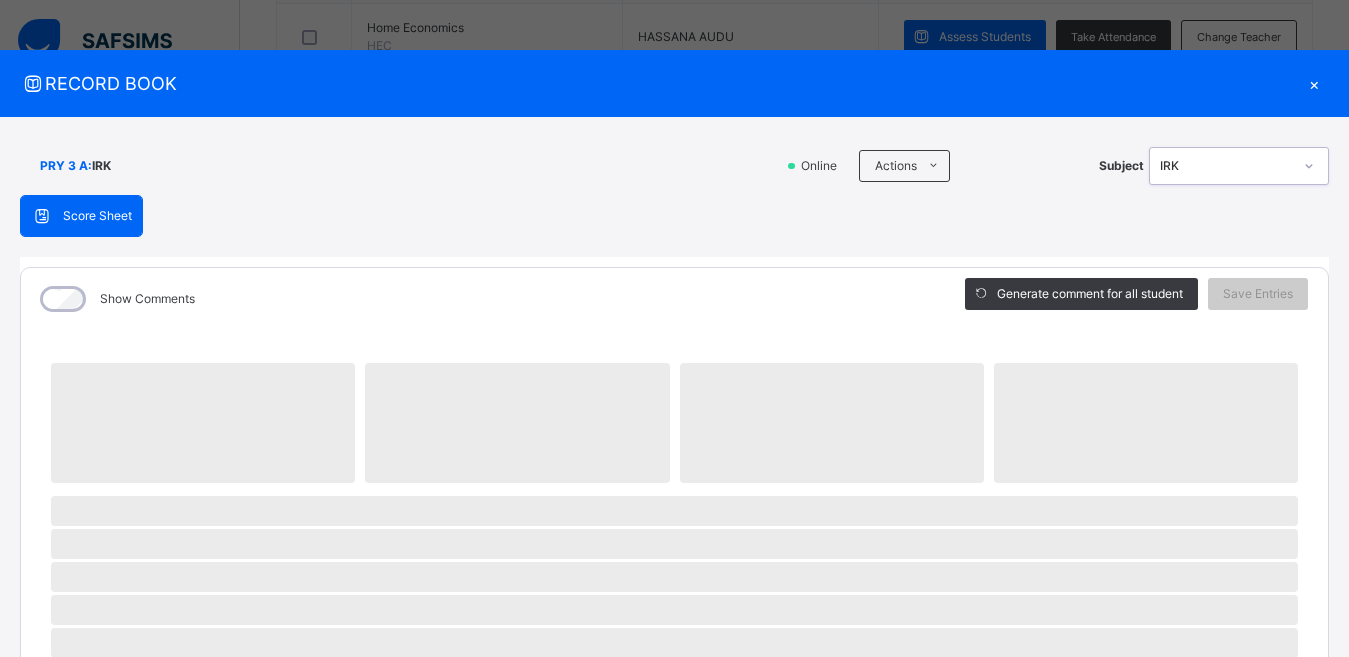 scroll, scrollTop: 1371, scrollLeft: 0, axis: vertical 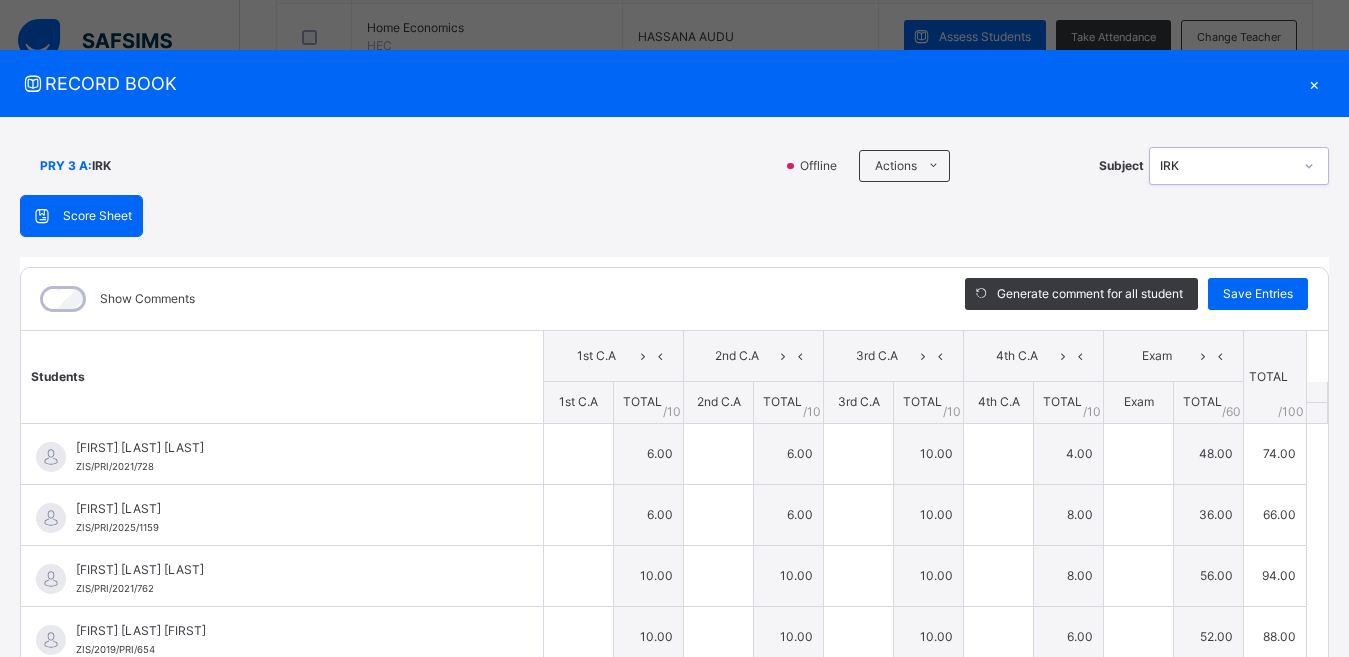 type on "*" 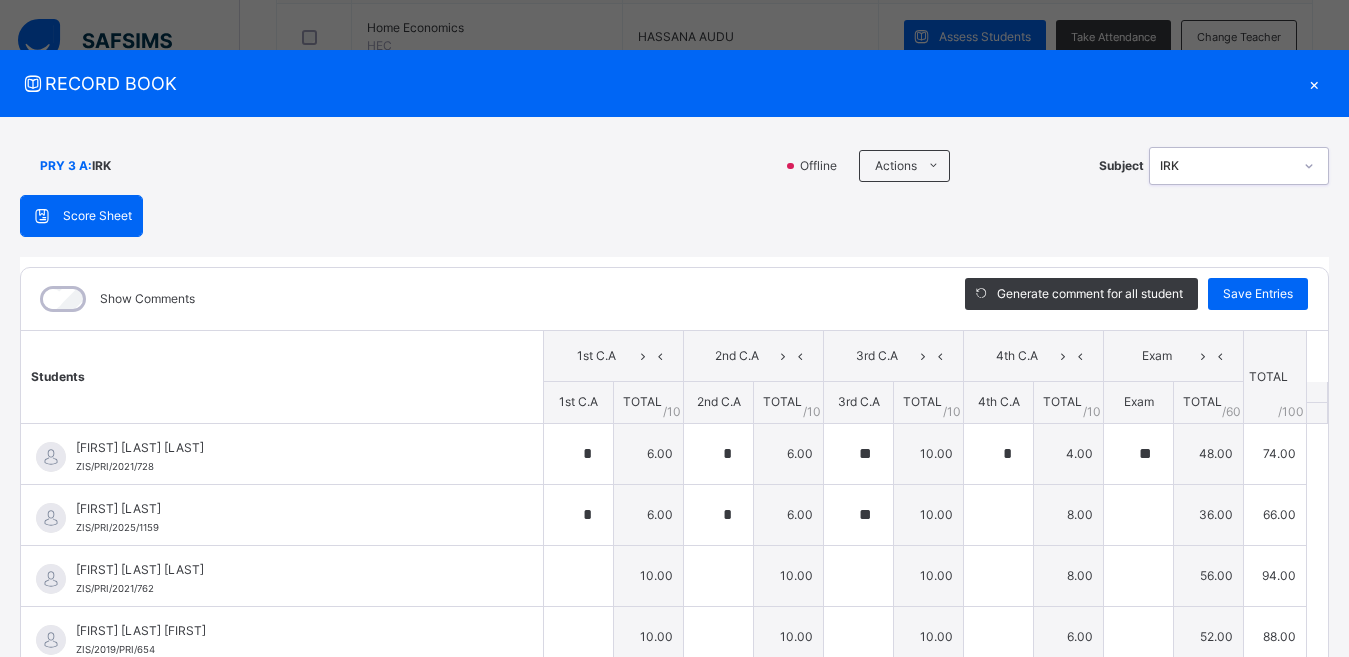 type on "*" 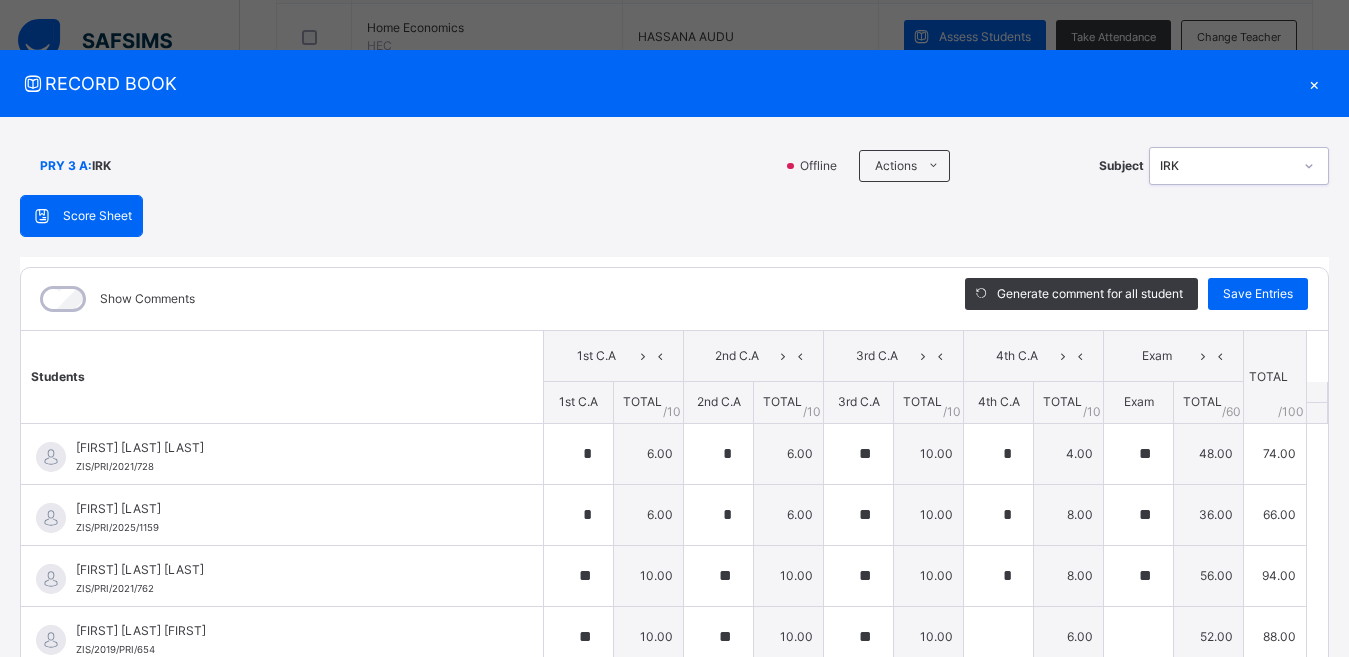 type on "*" 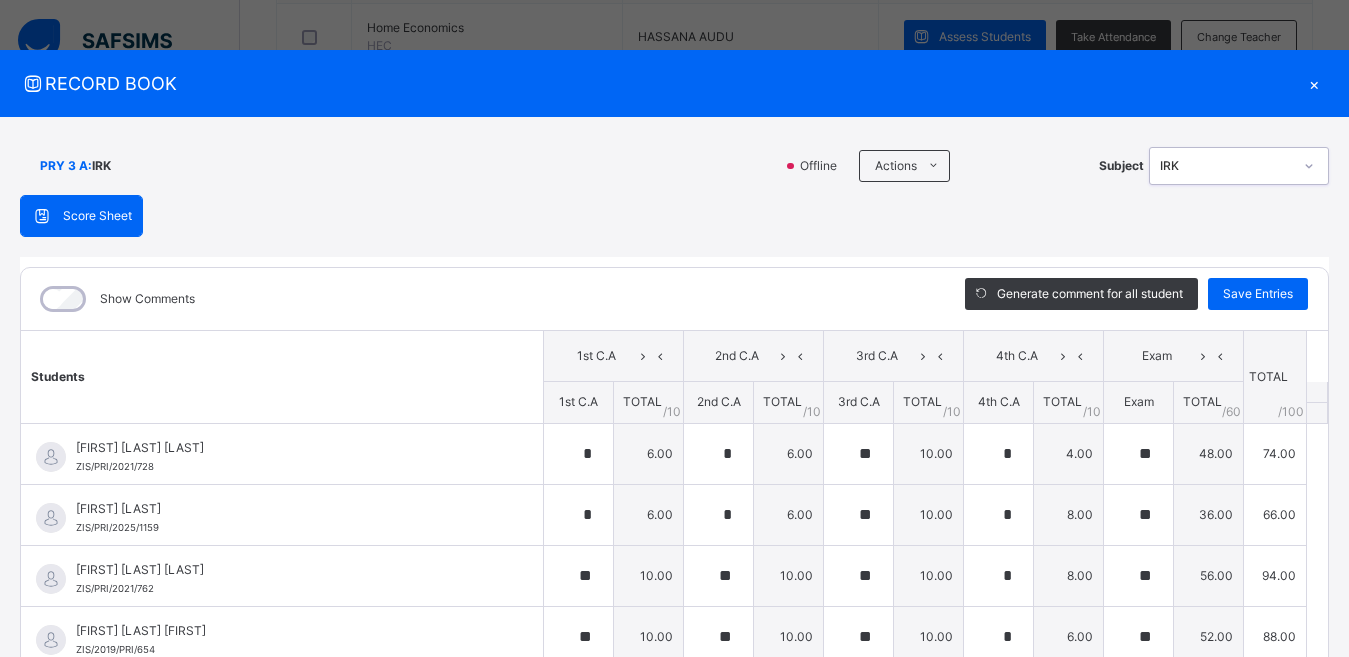 type on "**" 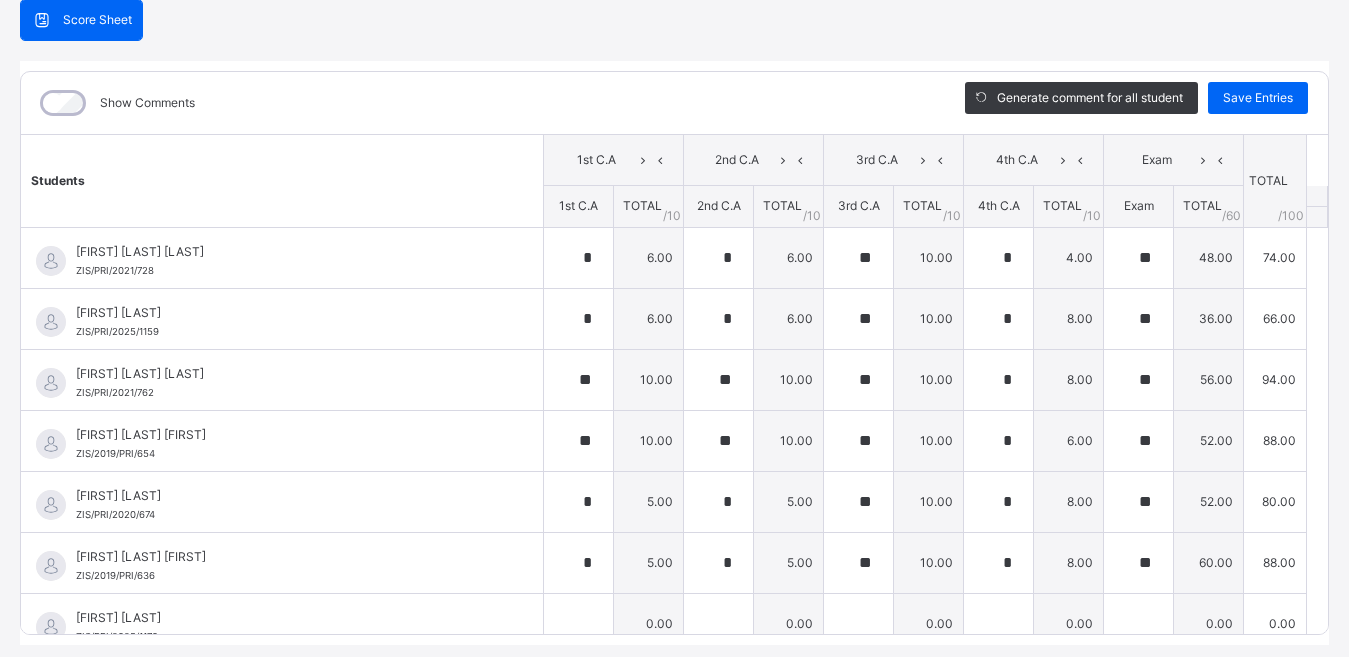 scroll, scrollTop: 200, scrollLeft: 0, axis: vertical 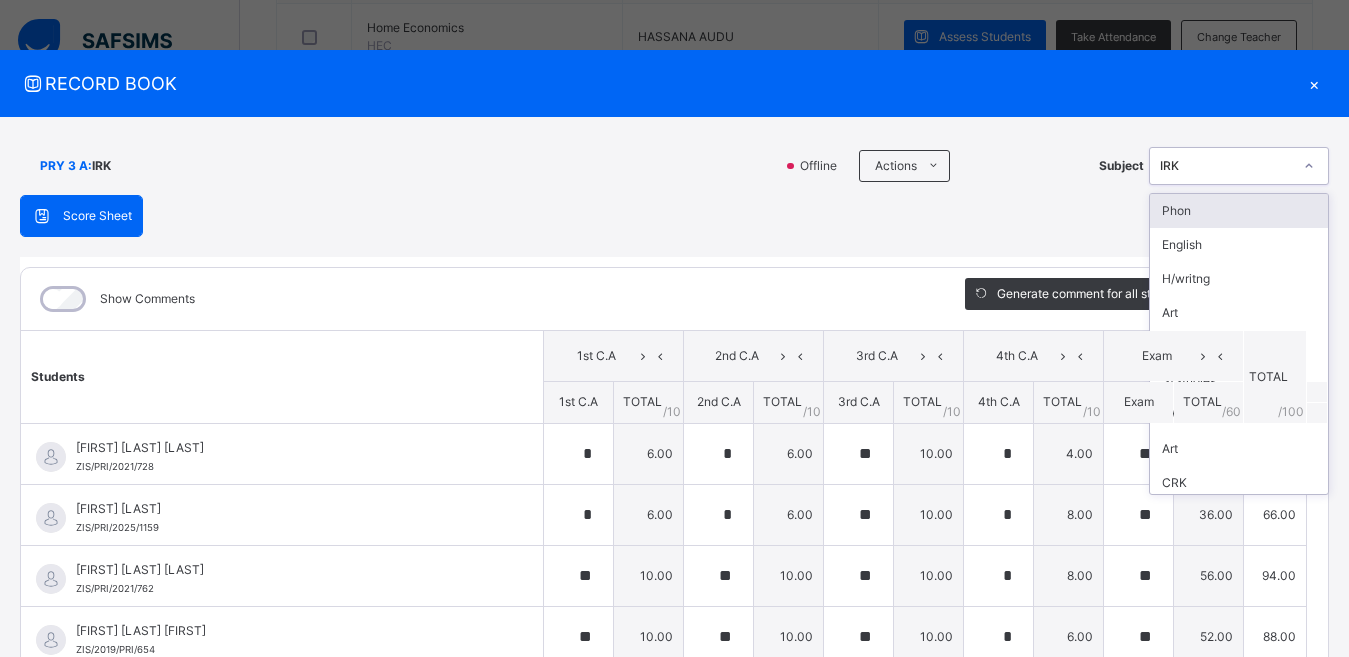 click at bounding box center [1309, 166] 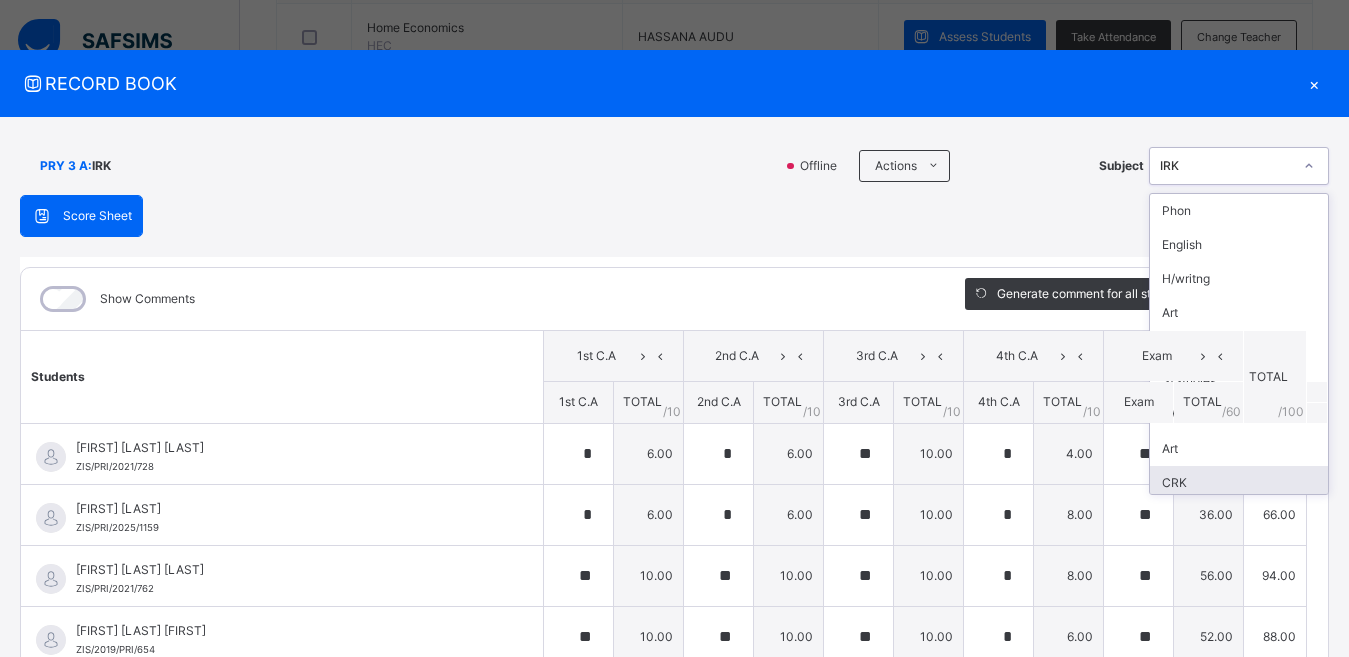 click on "CRK" at bounding box center (1239, 483) 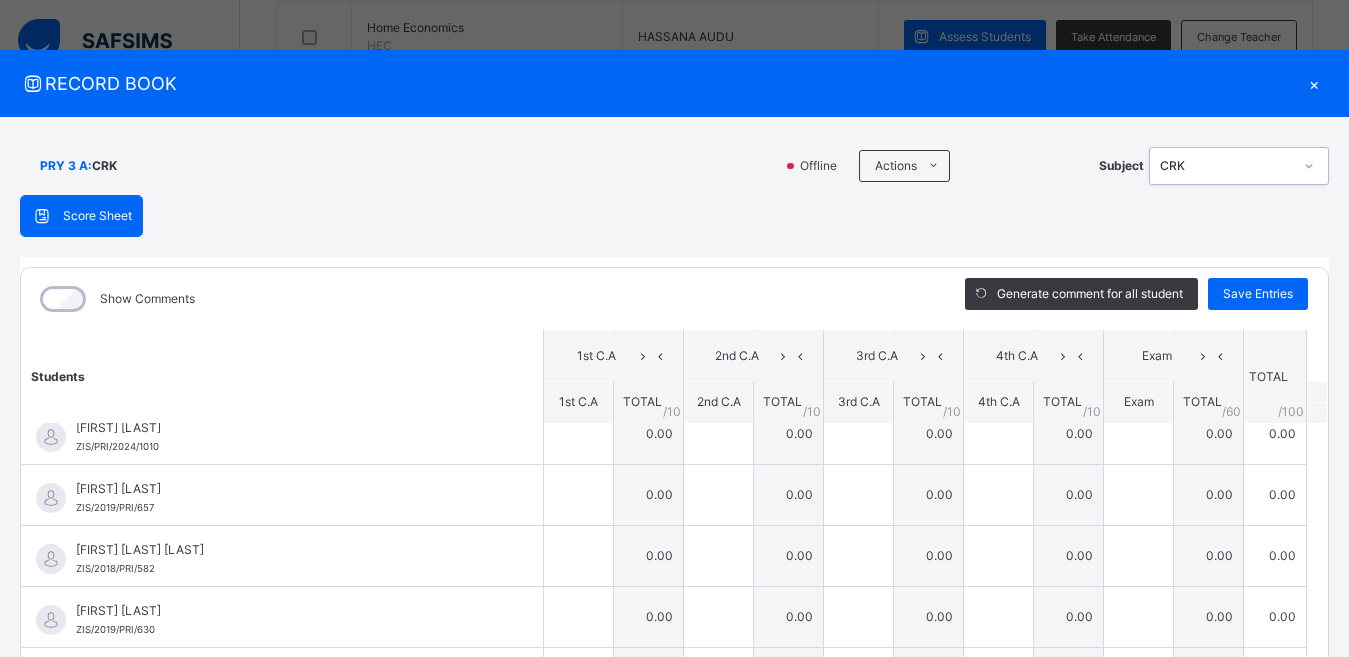 scroll, scrollTop: 814, scrollLeft: 0, axis: vertical 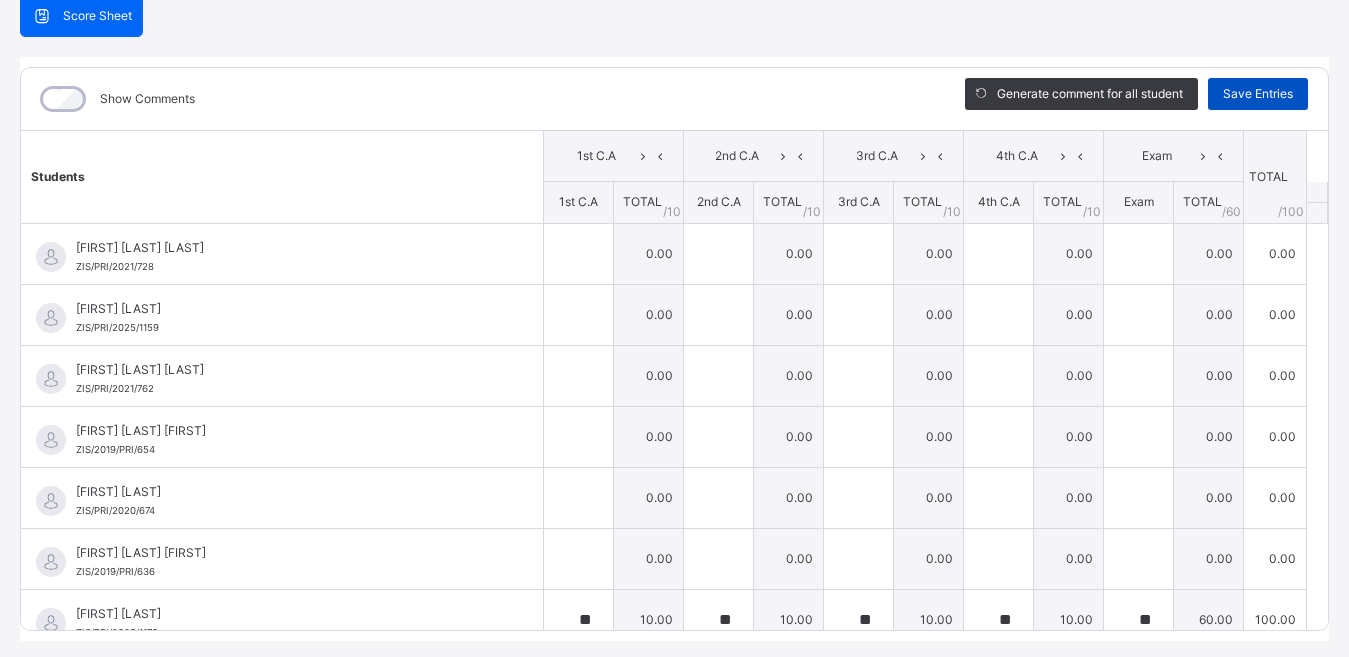 click on "Save Entries" at bounding box center (1258, 94) 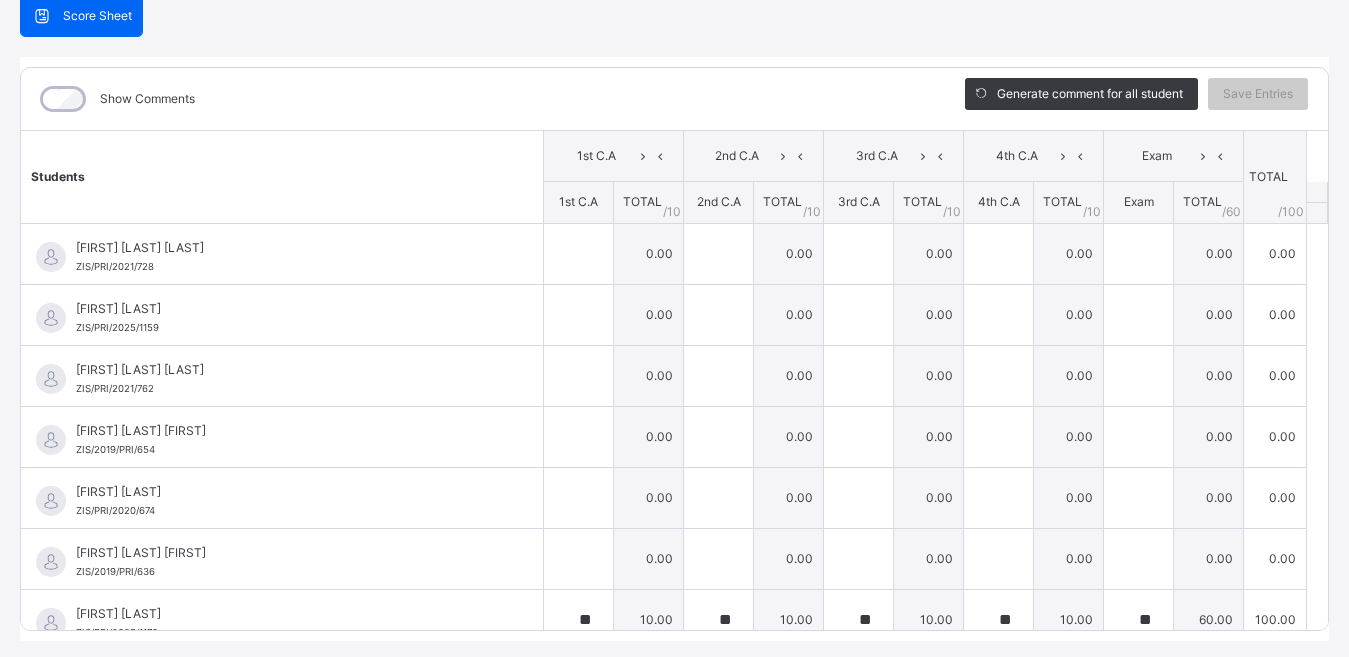 scroll, scrollTop: 0, scrollLeft: 0, axis: both 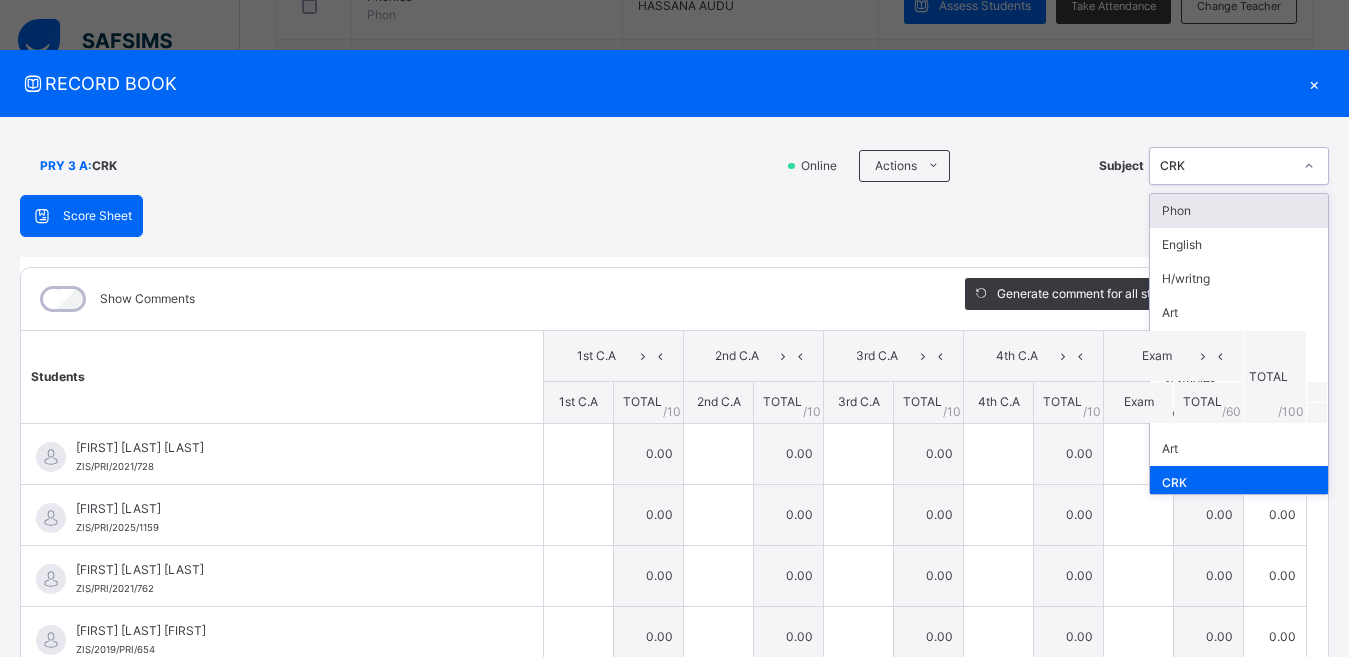 click 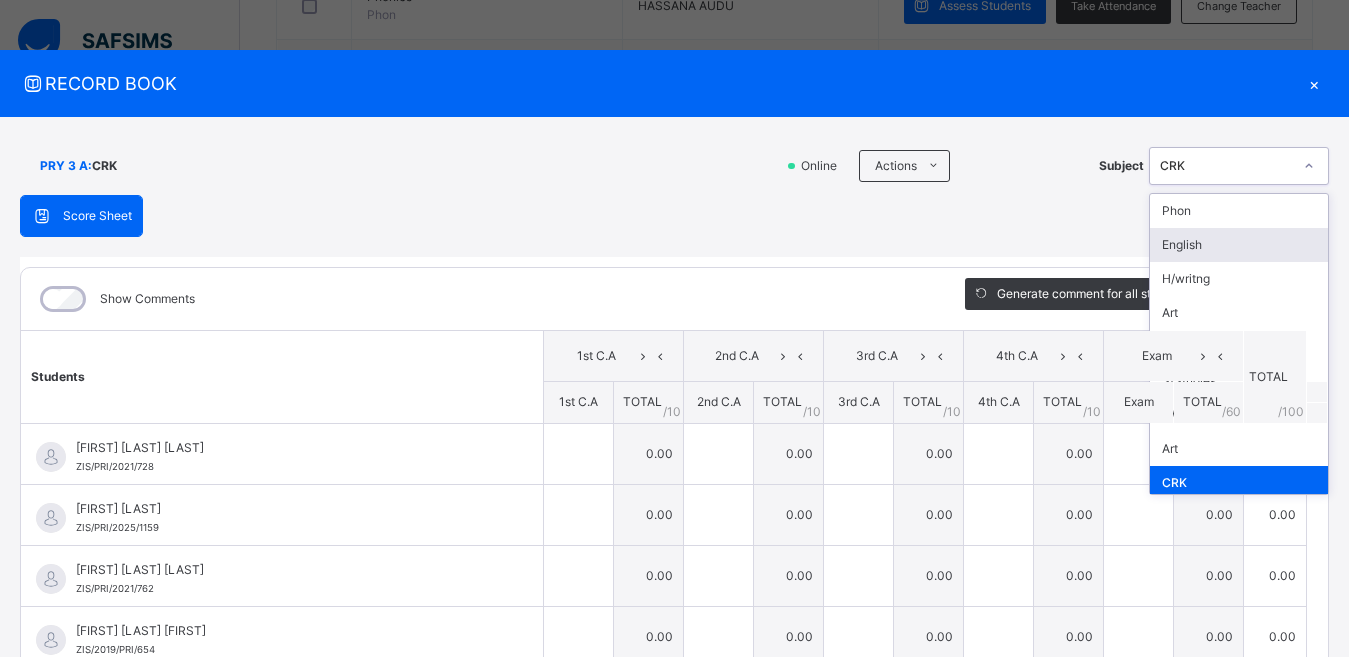 click on "English" at bounding box center [1239, 245] 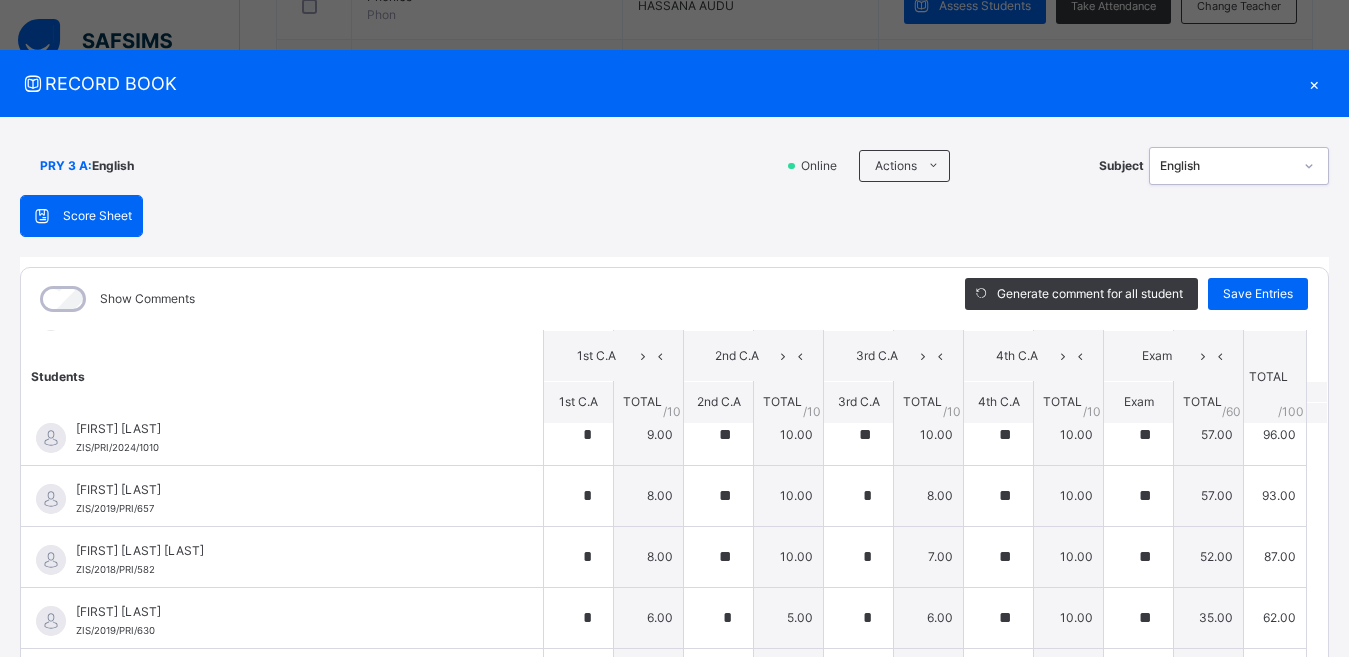 scroll, scrollTop: 814, scrollLeft: 0, axis: vertical 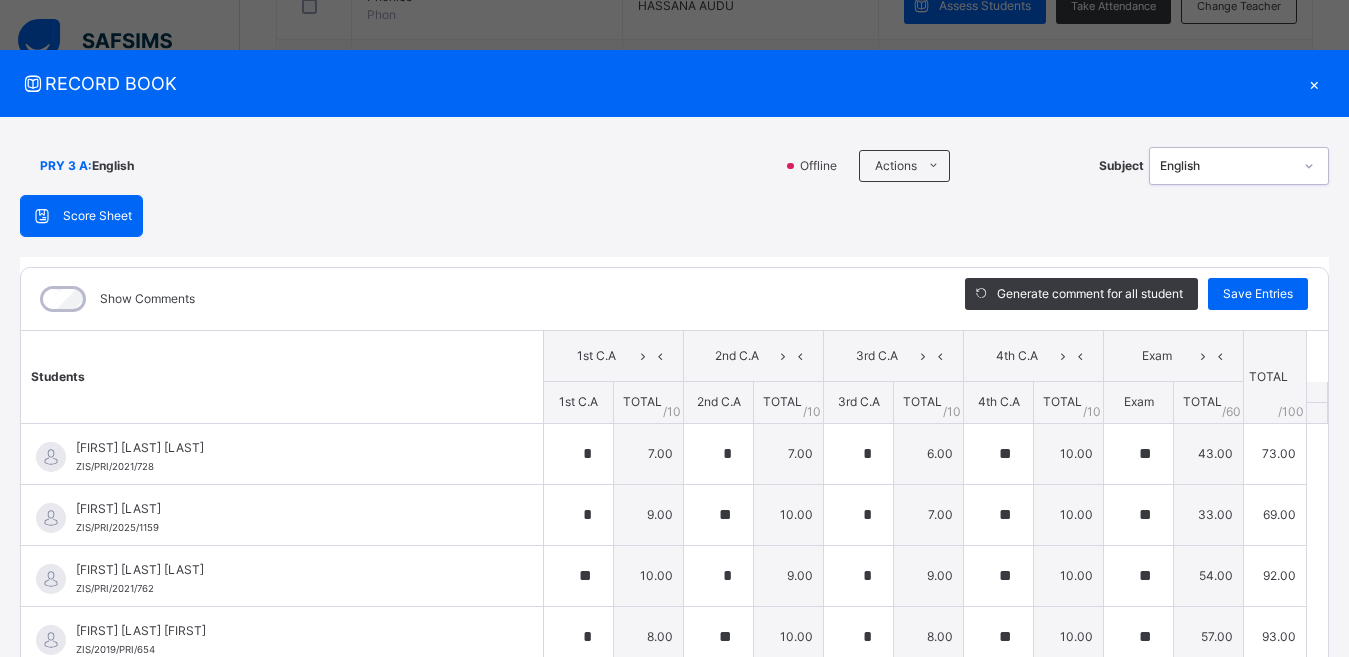 click at bounding box center [1309, 166] 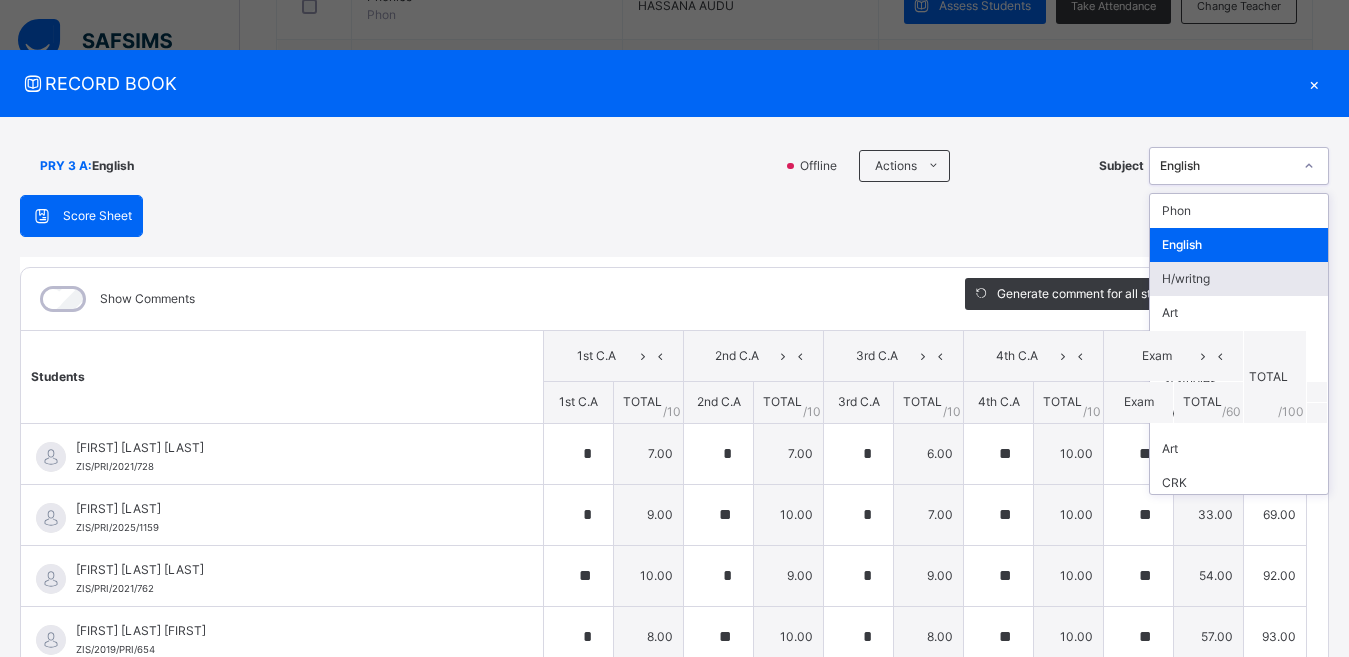 click on "H/writng" at bounding box center (1239, 279) 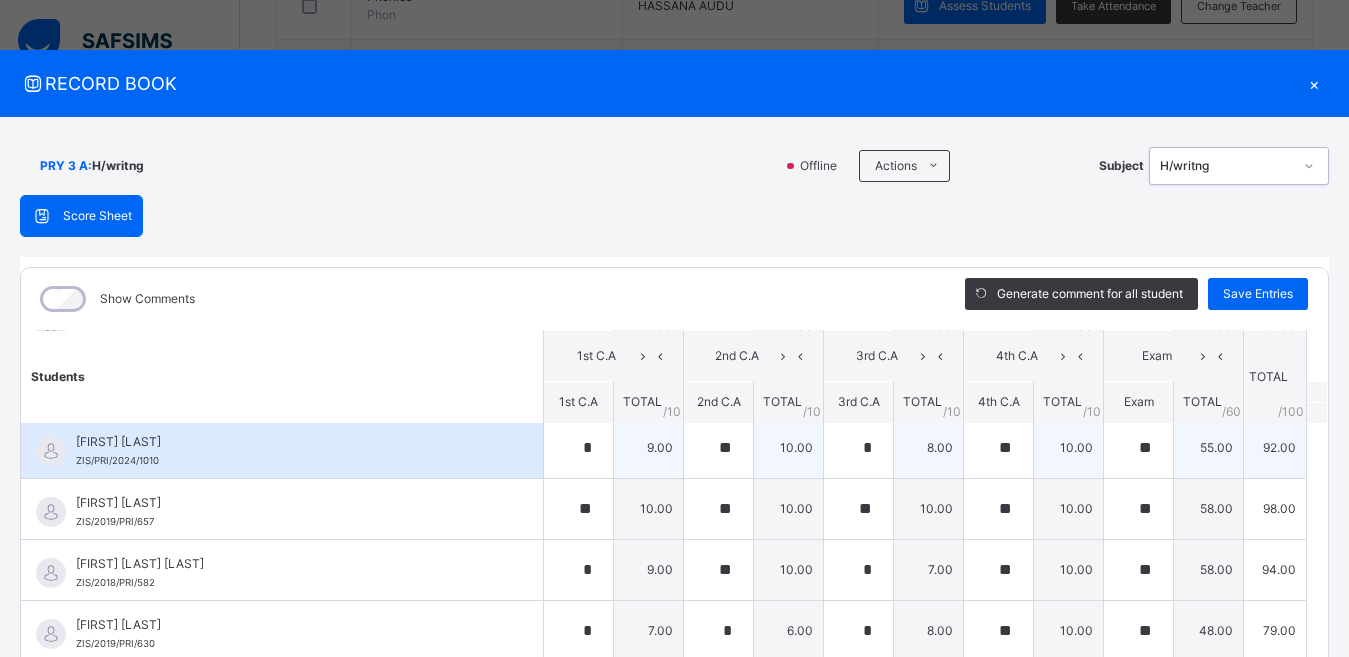 scroll, scrollTop: 814, scrollLeft: 0, axis: vertical 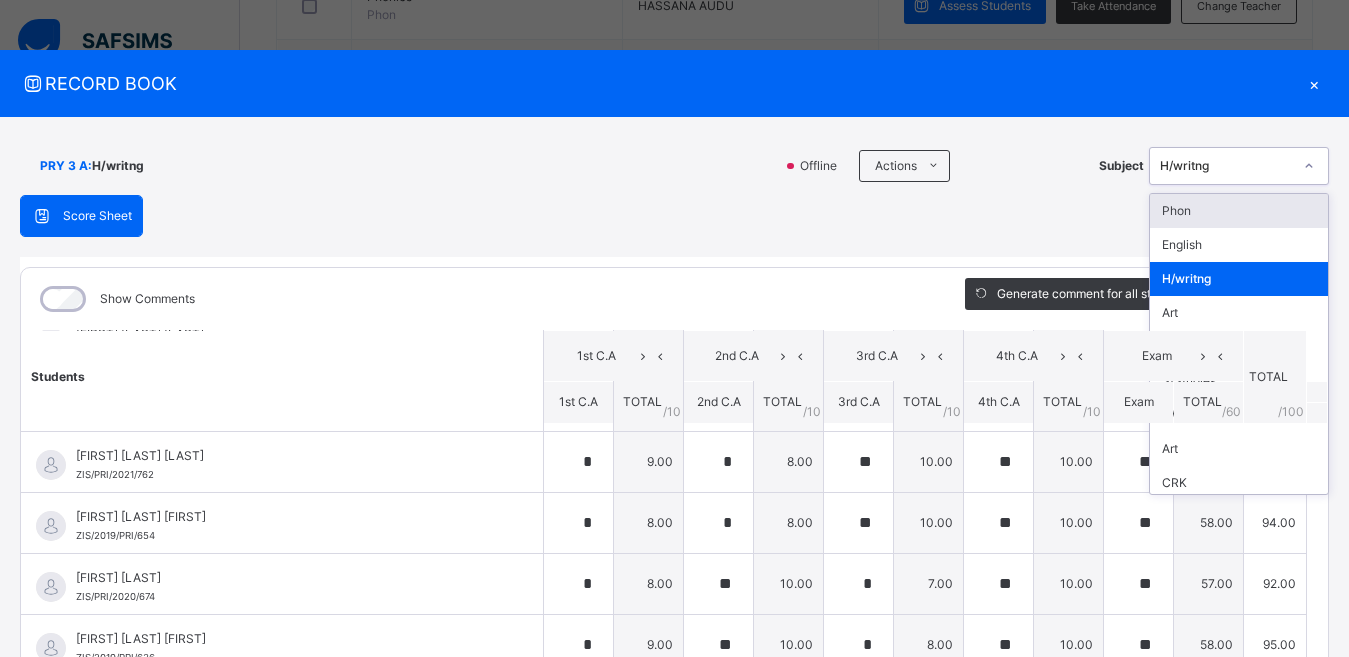 click 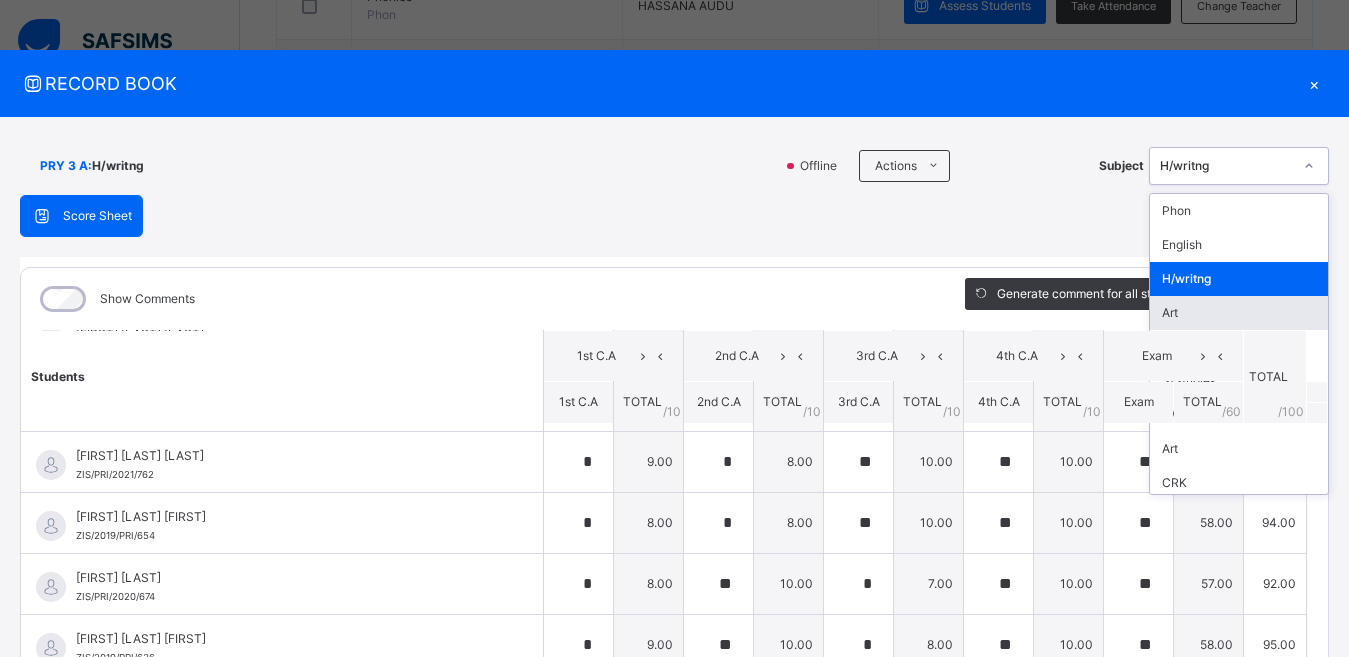 click on "Art" at bounding box center (1239, 313) 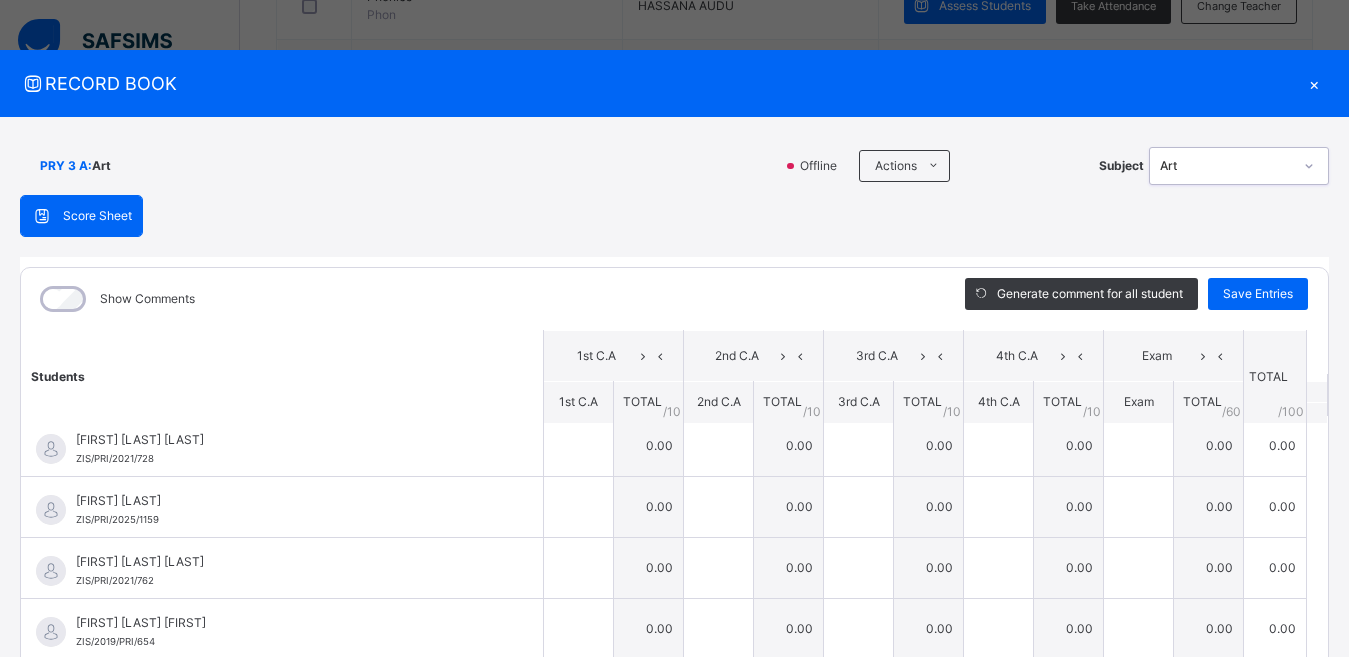 scroll, scrollTop: 0, scrollLeft: 0, axis: both 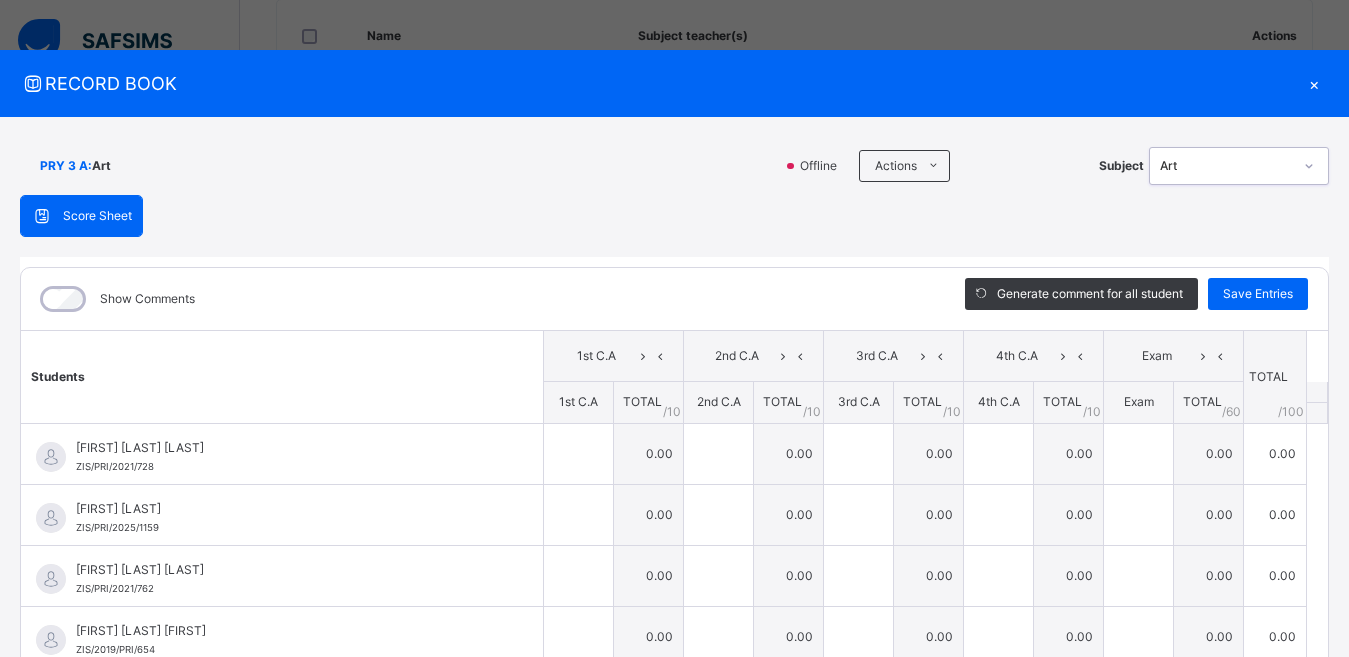 click at bounding box center (1309, 166) 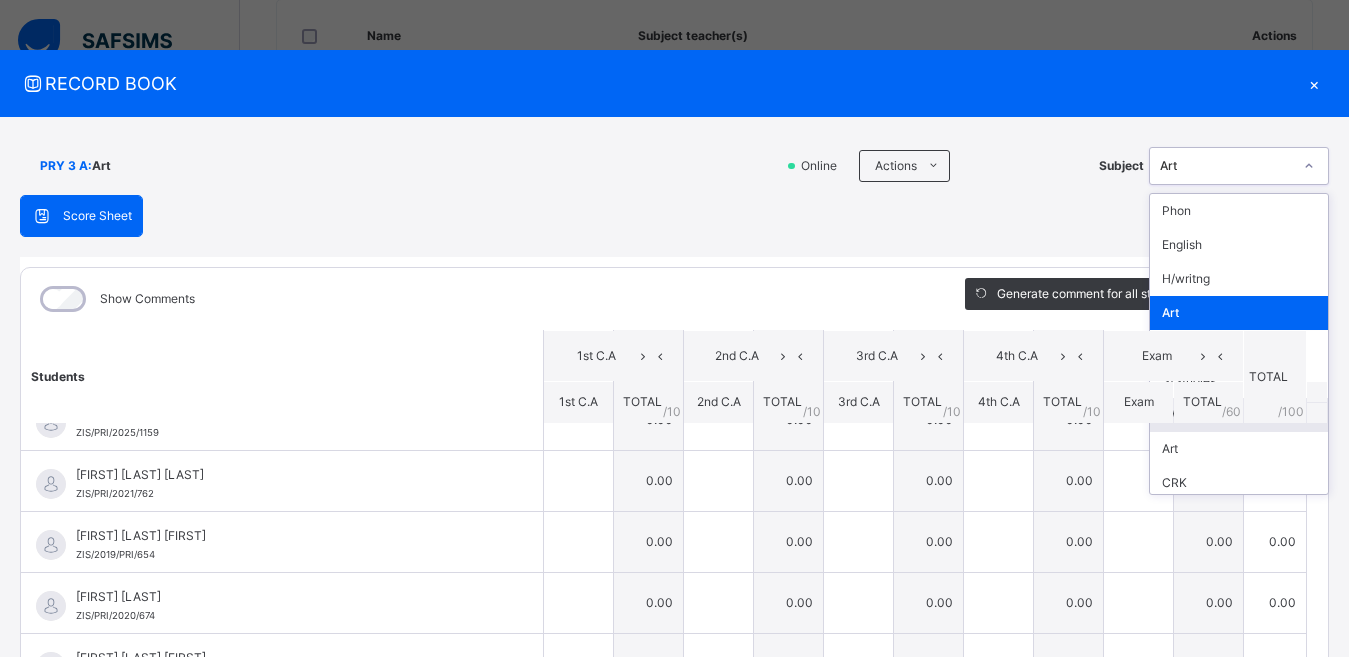 scroll, scrollTop: 100, scrollLeft: 0, axis: vertical 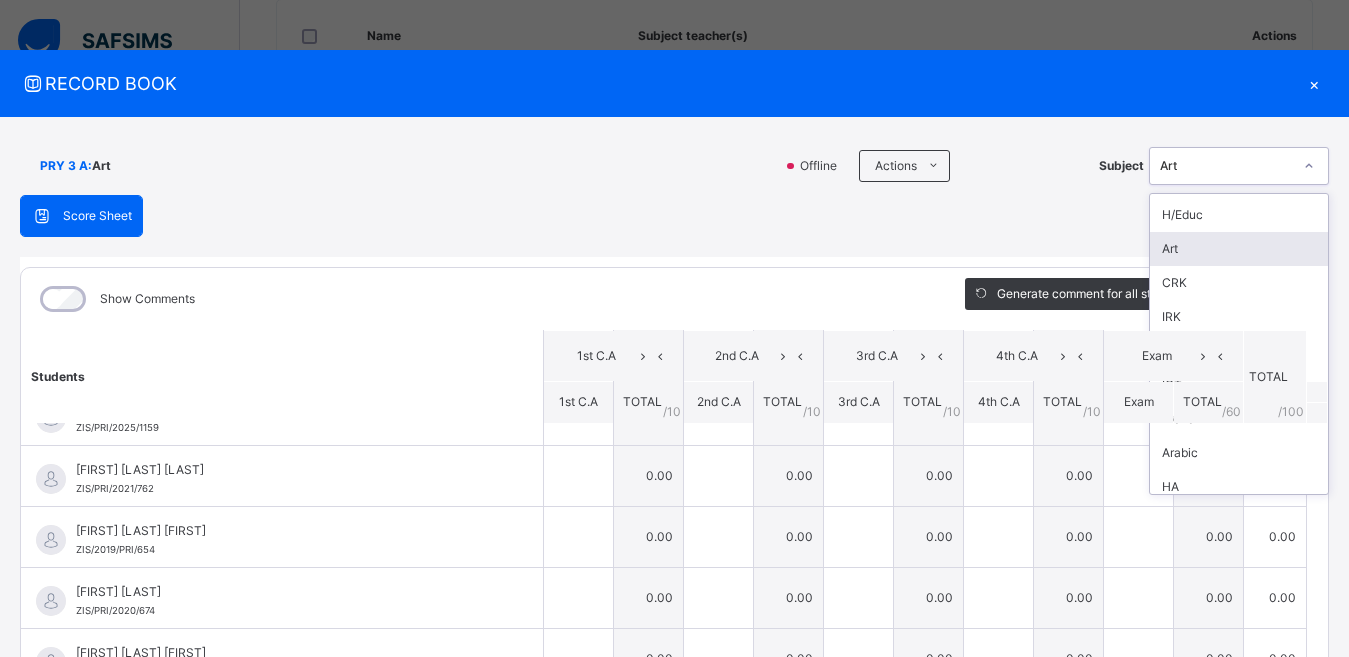 click on "Art" at bounding box center (1239, 249) 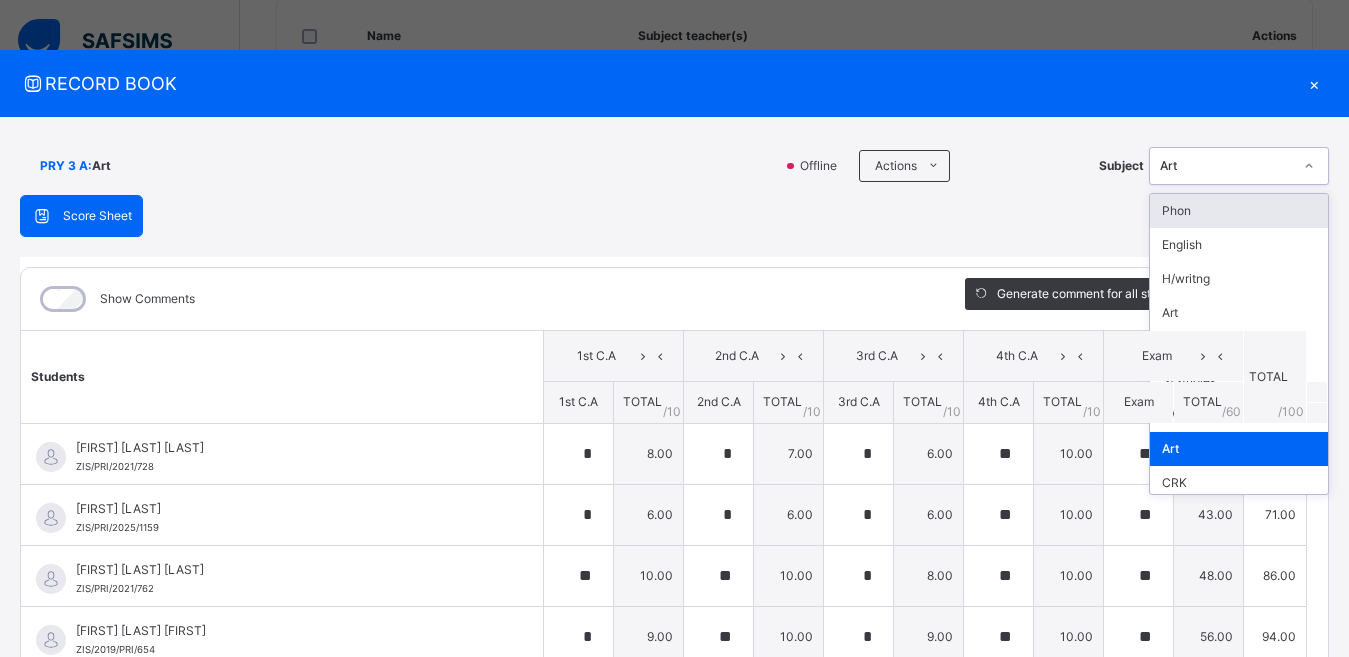 click 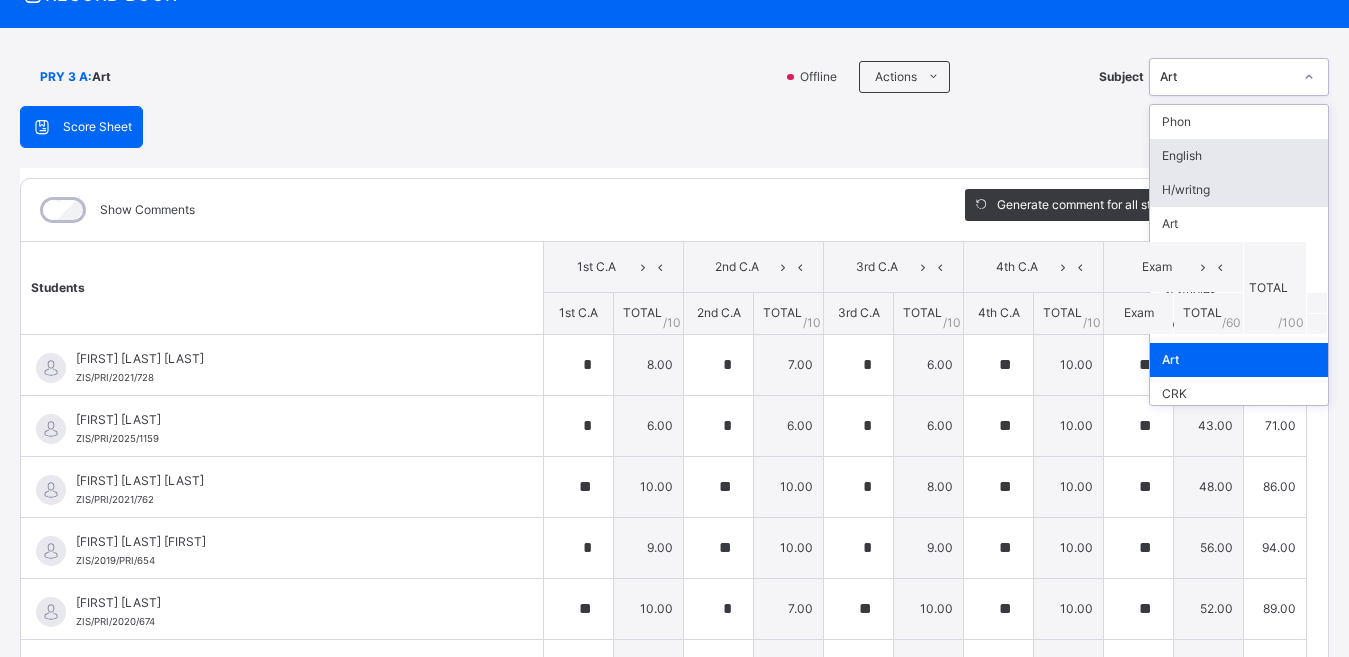 scroll, scrollTop: 100, scrollLeft: 0, axis: vertical 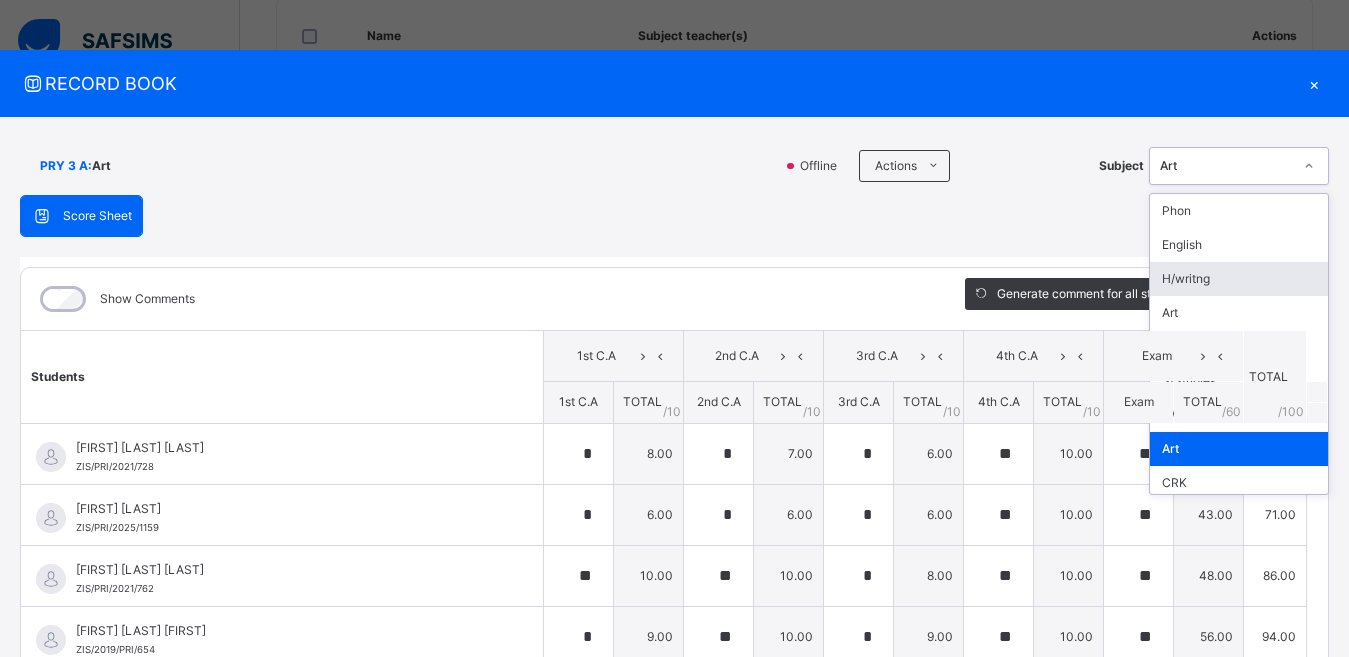 click on "H/writng" at bounding box center [1239, 279] 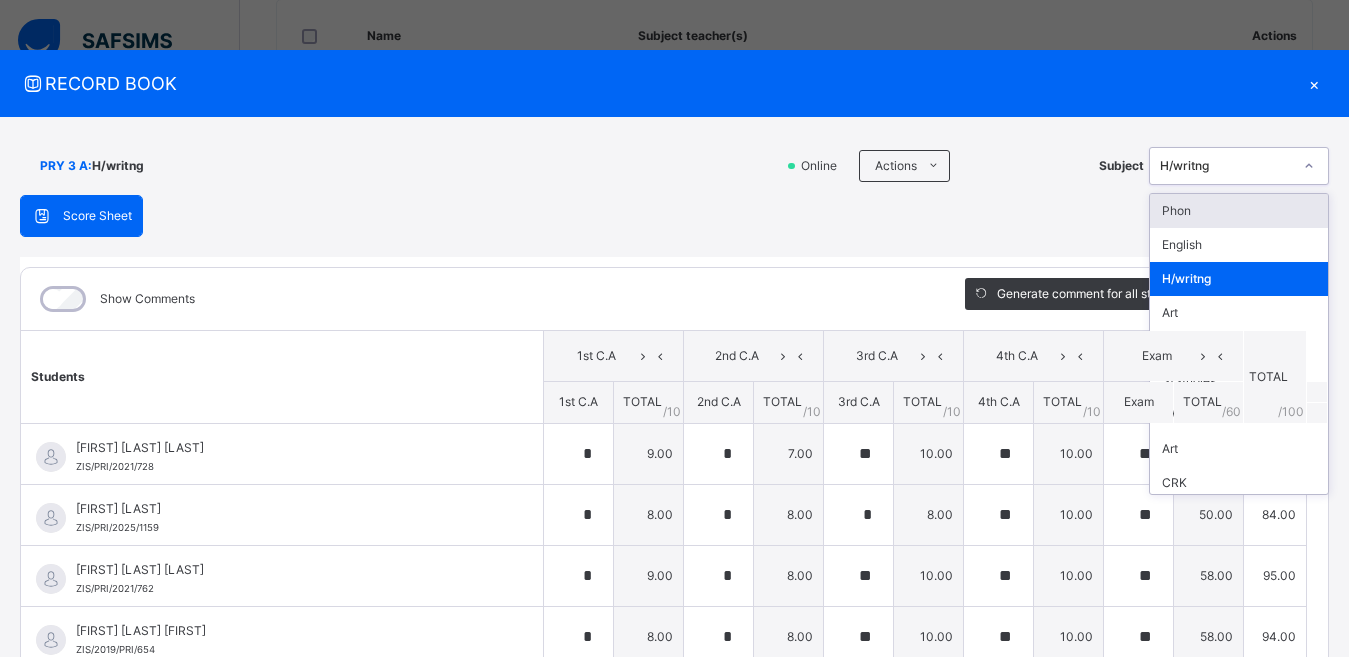 click 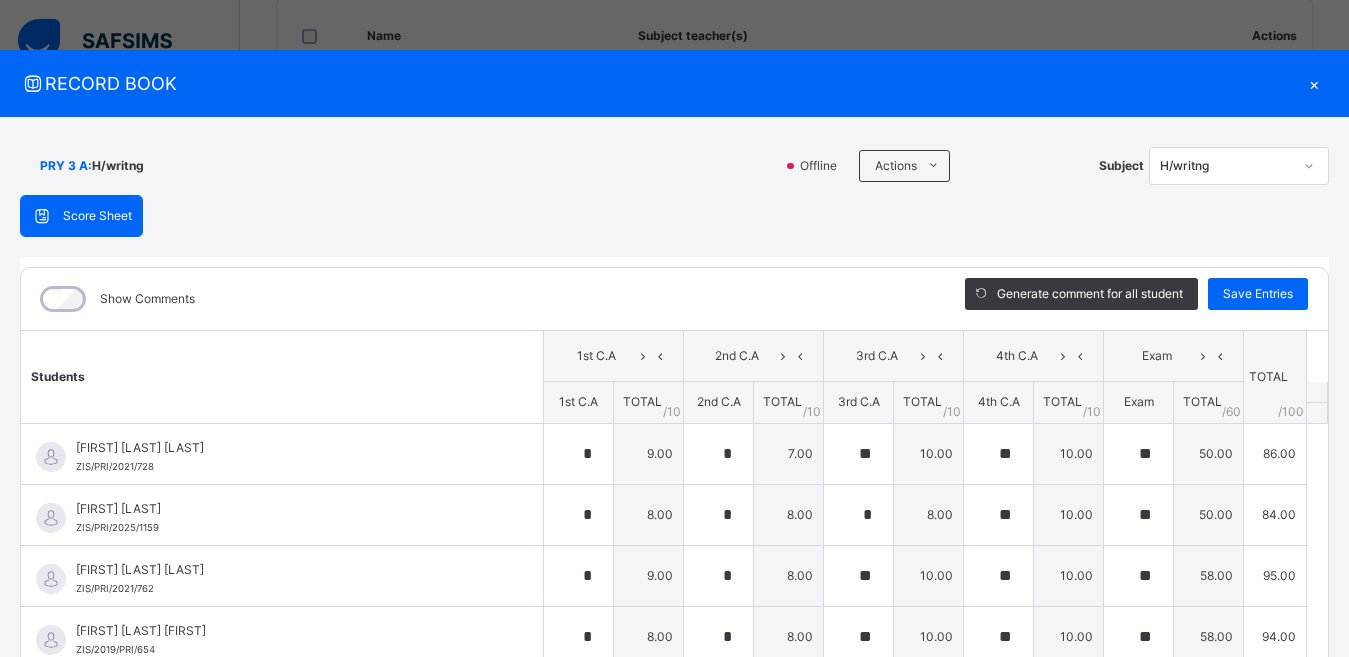 click on "Score Sheet Score Sheet Show Comments   Generate comment for all student   Save Entries Class Level:  PRY 3   A Subject:  H/writng Session:  2024/2025 Session:  Third Term Students 1st C.A 2nd C.A 3rd C.A 4th C.A Exam TOTAL /100 Comment 1st C.A TOTAL / 10 2nd C.A TOTAL / 10 3rd C.A TOTAL / 10 4th C.A TOTAL / 10 Exam TOTAL / 60 [LAST] [LAST] [ID] [LAST] [LAST] [ID] * 9.00 * 7.00 ** 10.00 ** 10.00 ** 50.00 86.00 Generate comment 0 / 250   ×   Subject Teacher’s Comment Generate and see in full the comment developed by the AI with an option to regenerate the comment JS [LAST] [LAST]     Total 86.00  / 100.00 Sims Bot   Regenerate     Use this comment   [FIRST] [LAST] [ID] [FIRST] [LAST] [ID] * 8.00 * 8.00 * 8.00 ** 10.00 ** 50.00 84.00 Generate comment 0 / 250   ×   Subject Teacher’s Comment Generate and see in full the comment developed by the AI with an option to regenerate the comment JS [FIRST] [LAST]     Total  /" at bounding box center (674, 518) 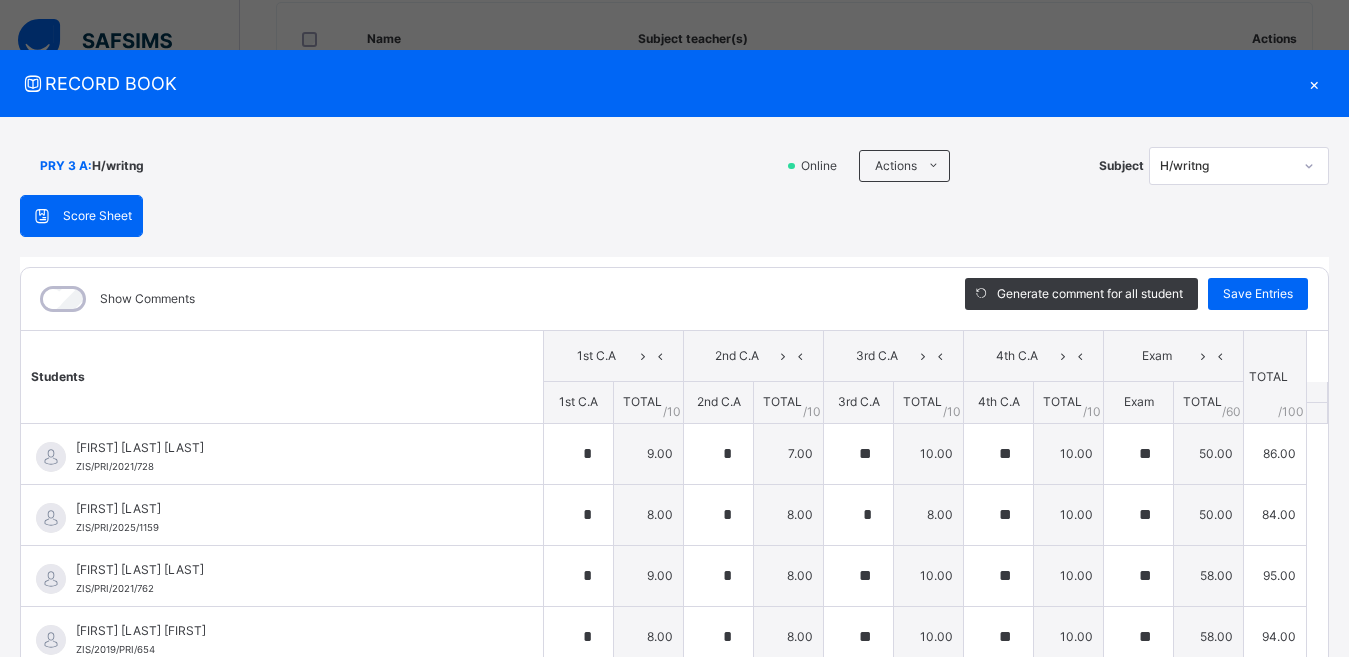 scroll, scrollTop: 300, scrollLeft: 0, axis: vertical 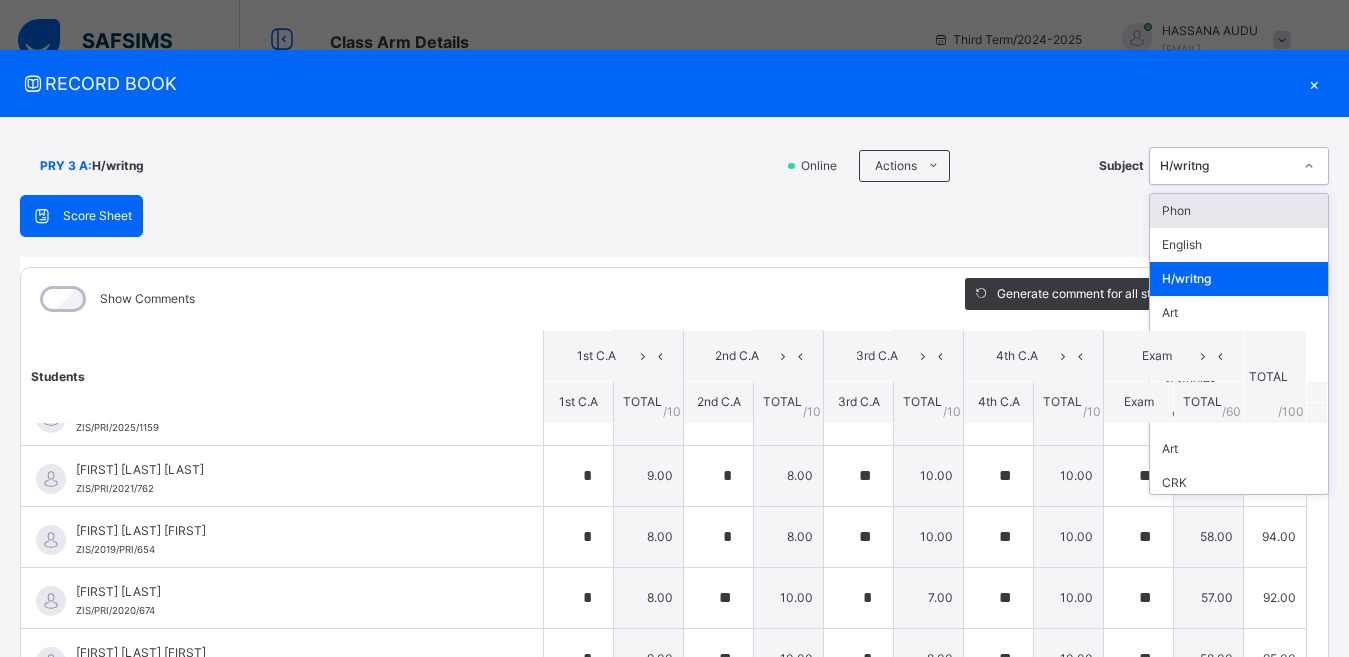 click 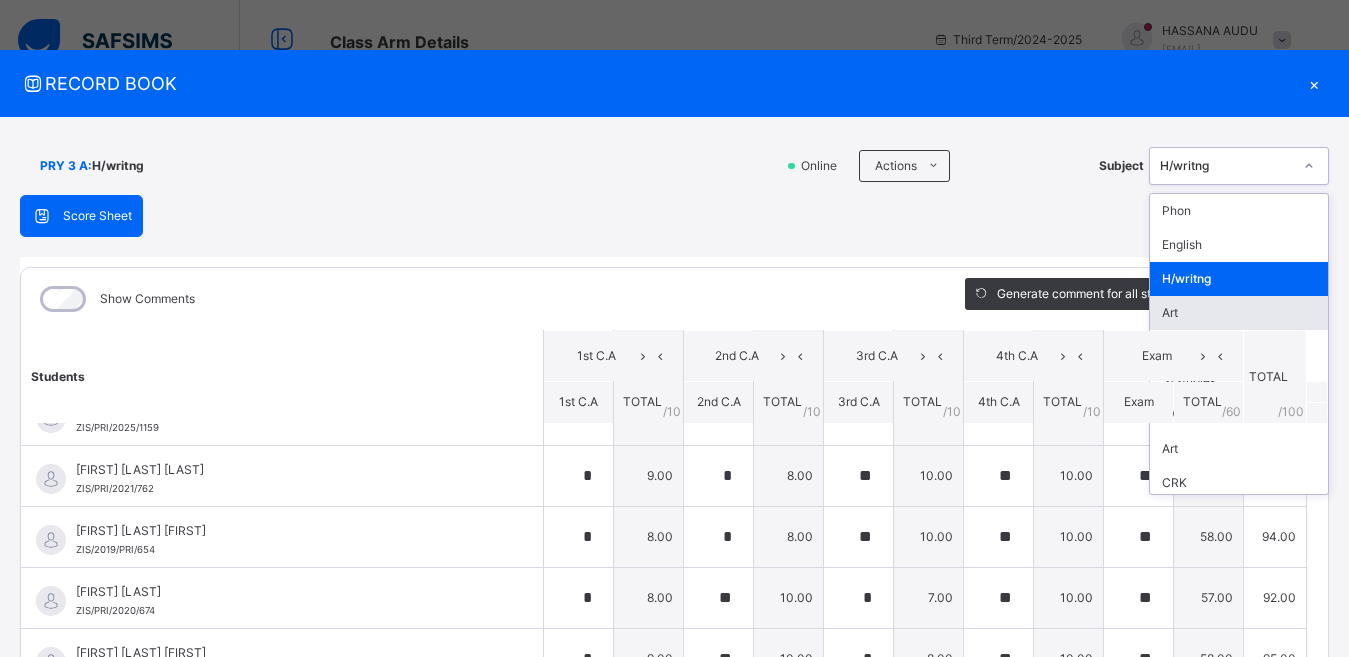 click on "Art" at bounding box center [1239, 313] 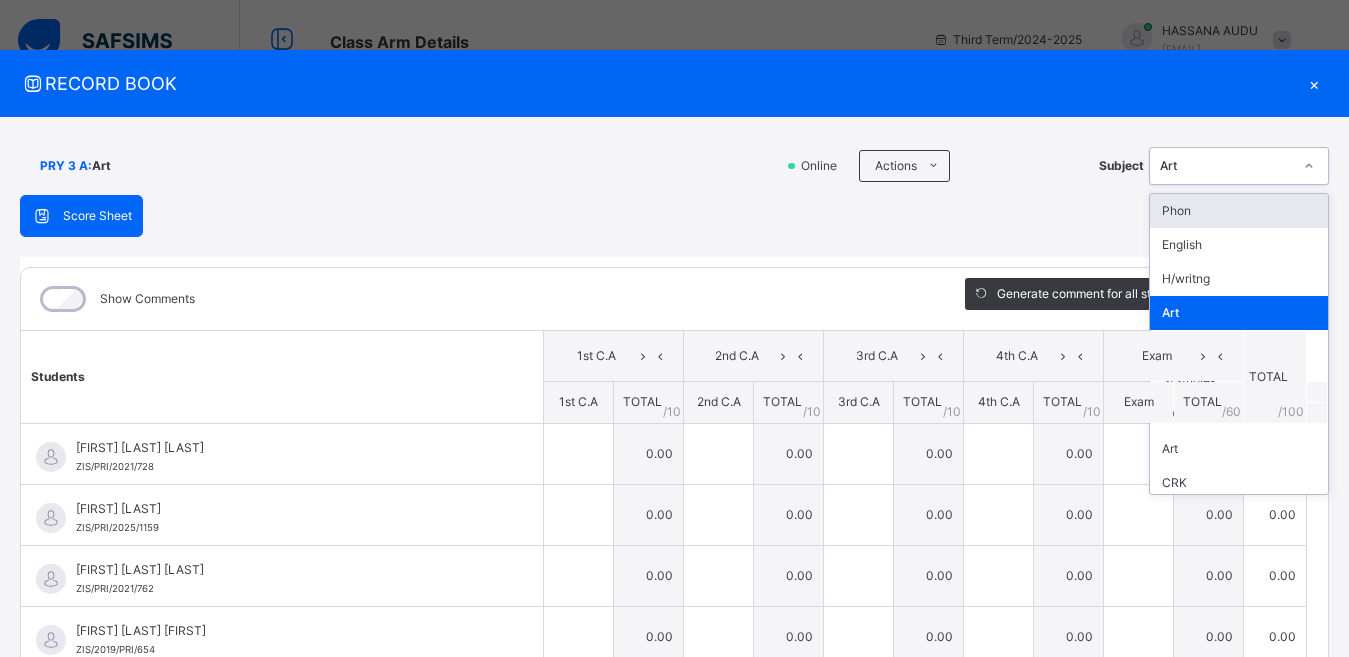 click 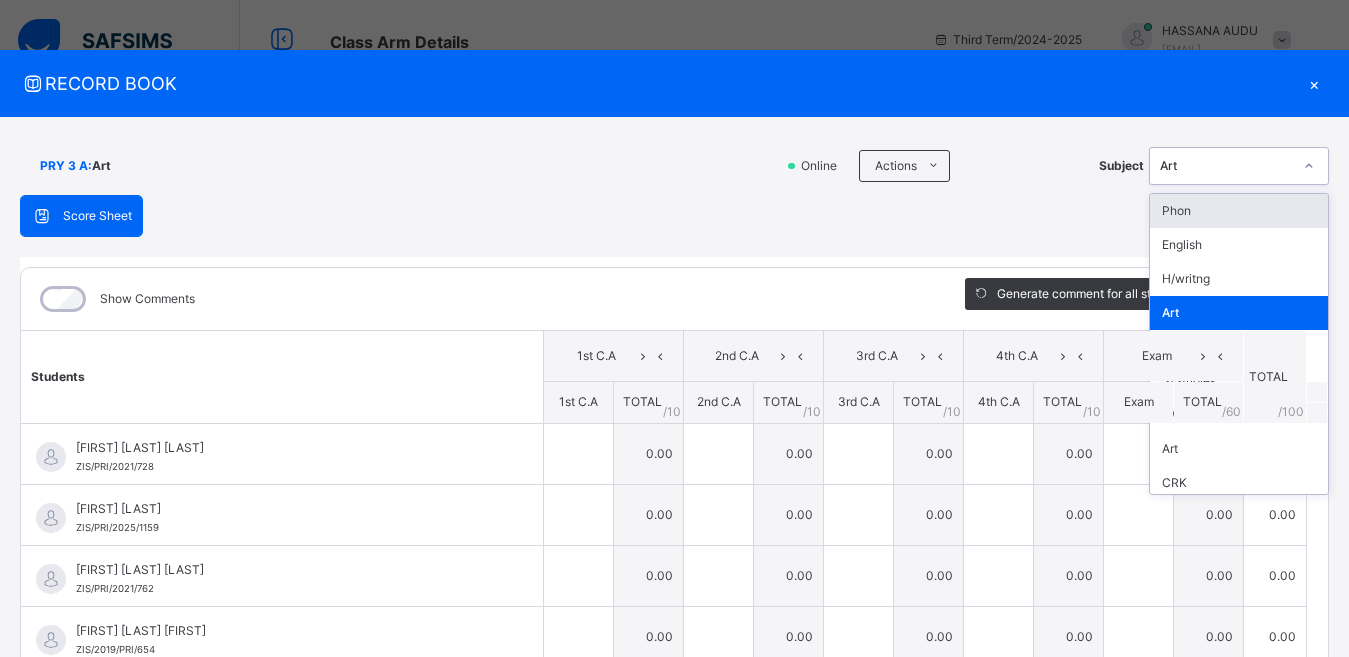 scroll, scrollTop: 100, scrollLeft: 0, axis: vertical 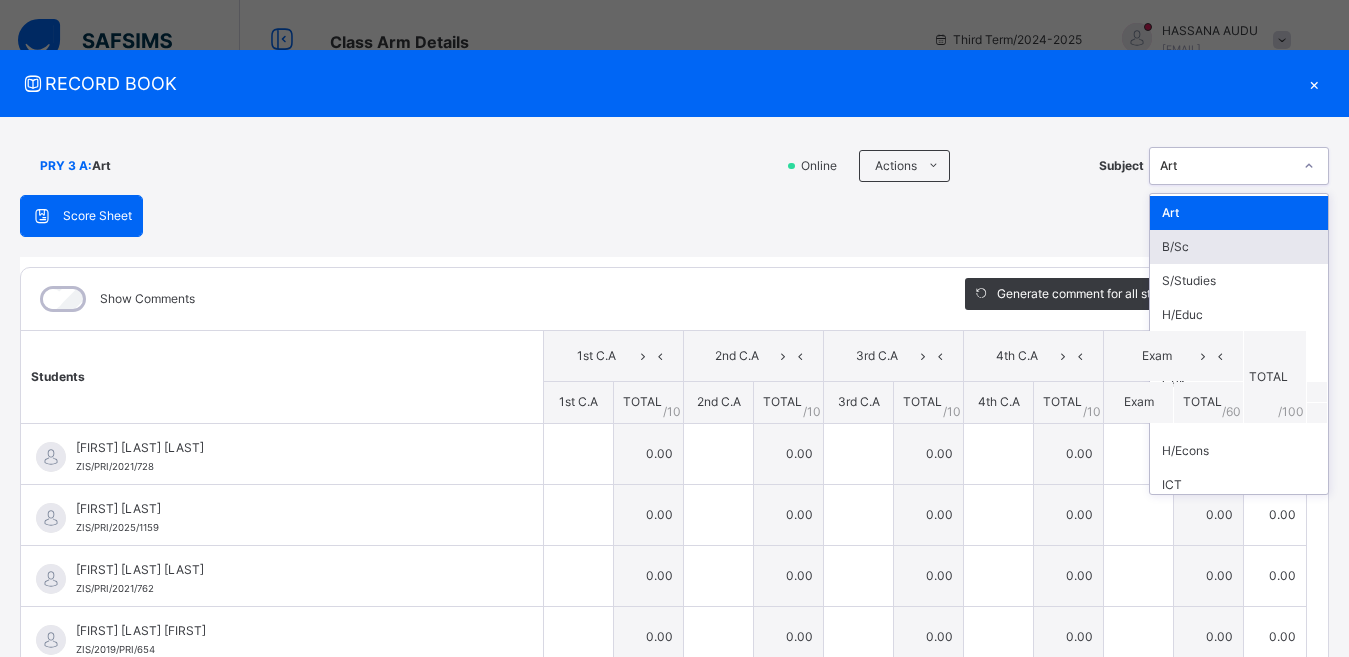 click on "B/Sc" at bounding box center [1239, 247] 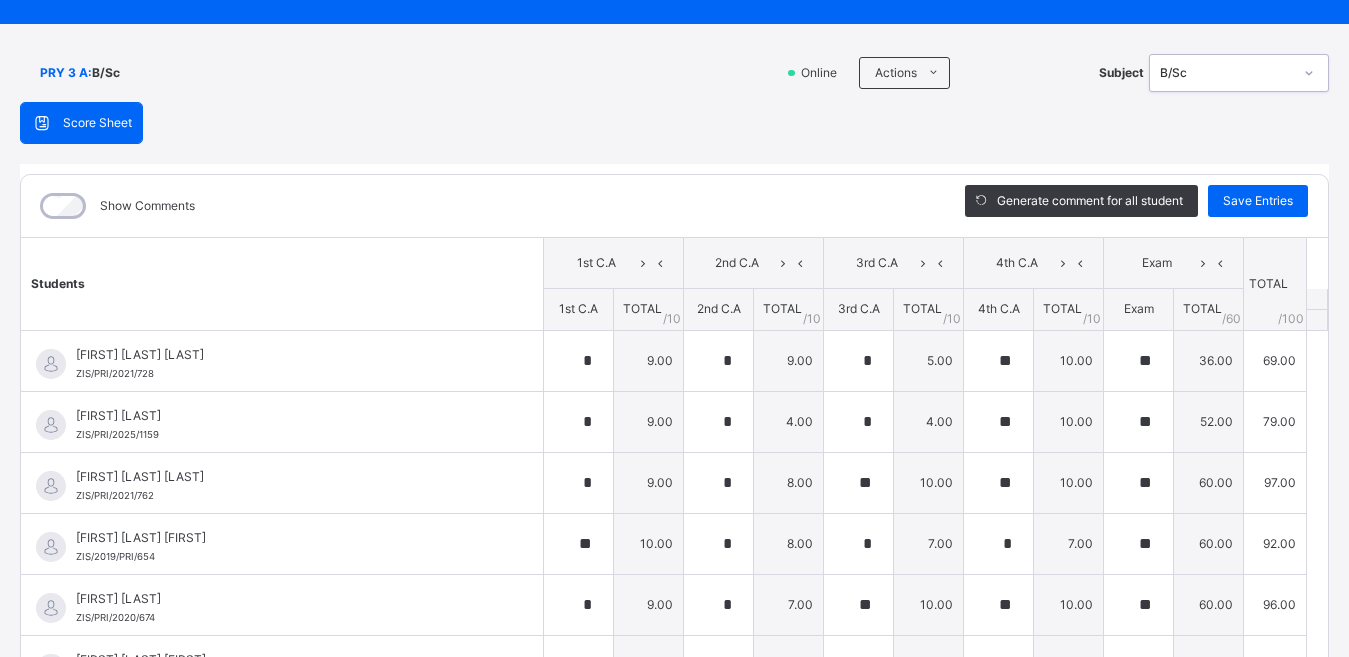 scroll, scrollTop: 100, scrollLeft: 0, axis: vertical 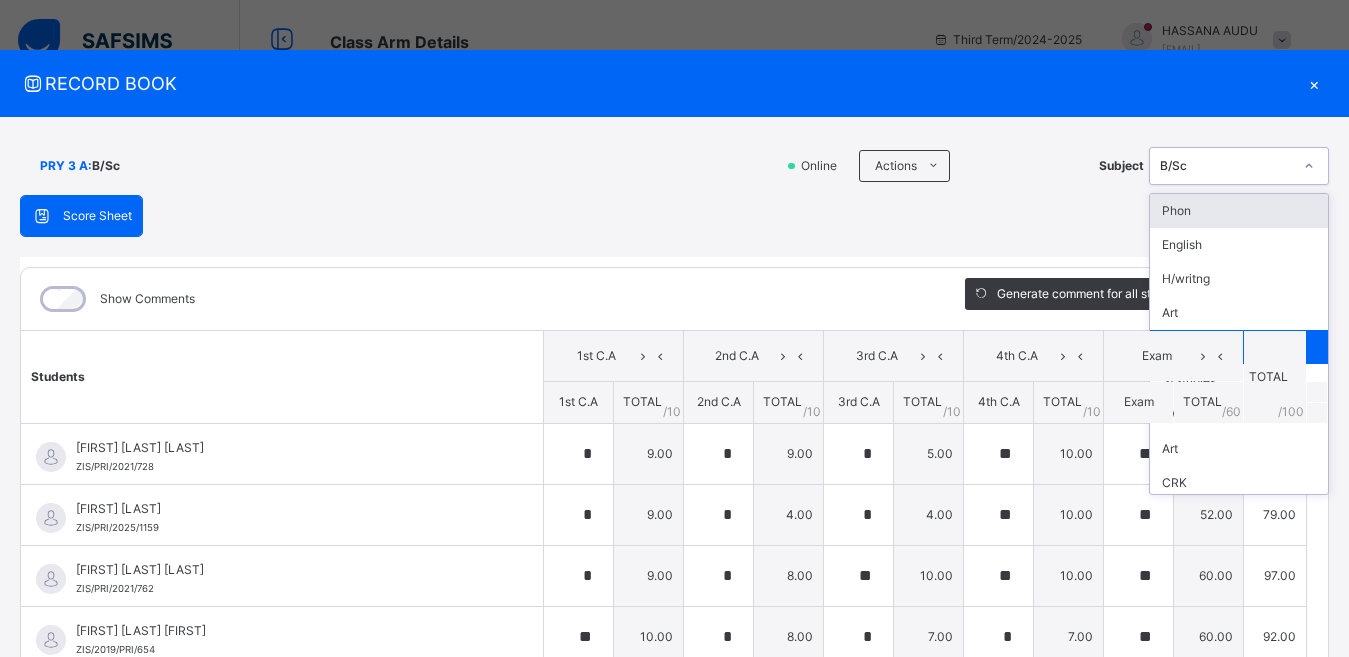 click 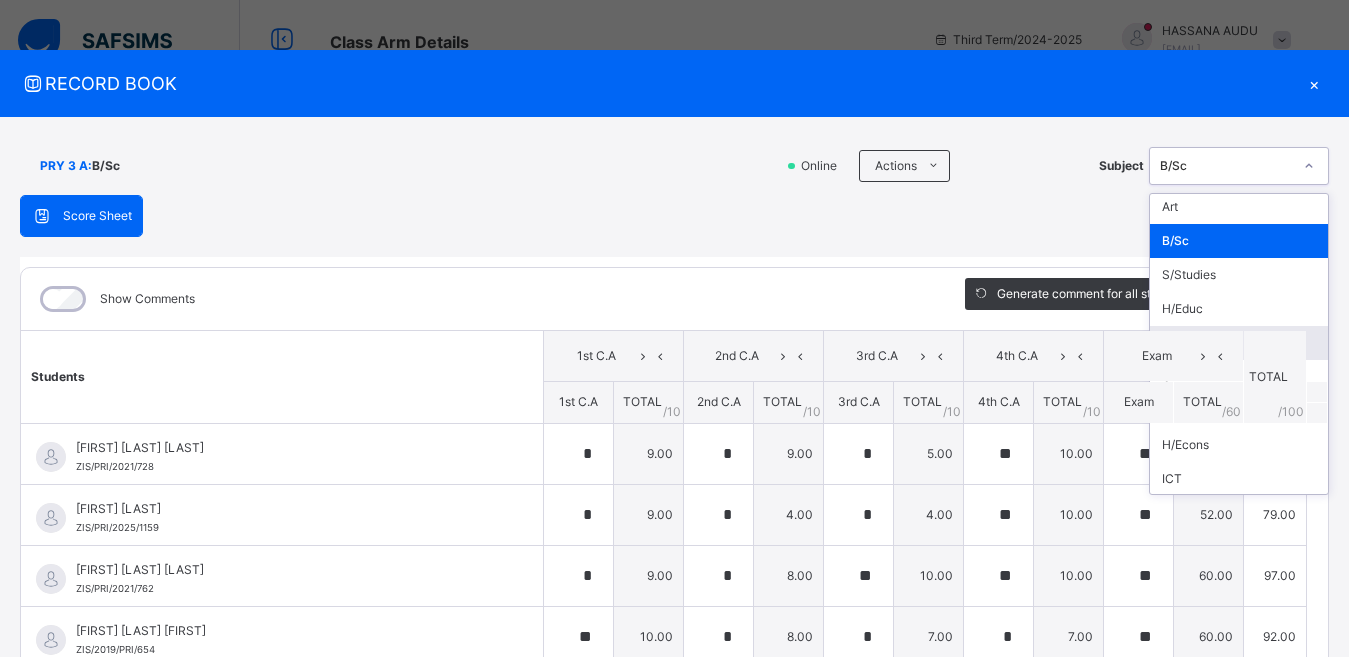 scroll, scrollTop: 100, scrollLeft: 0, axis: vertical 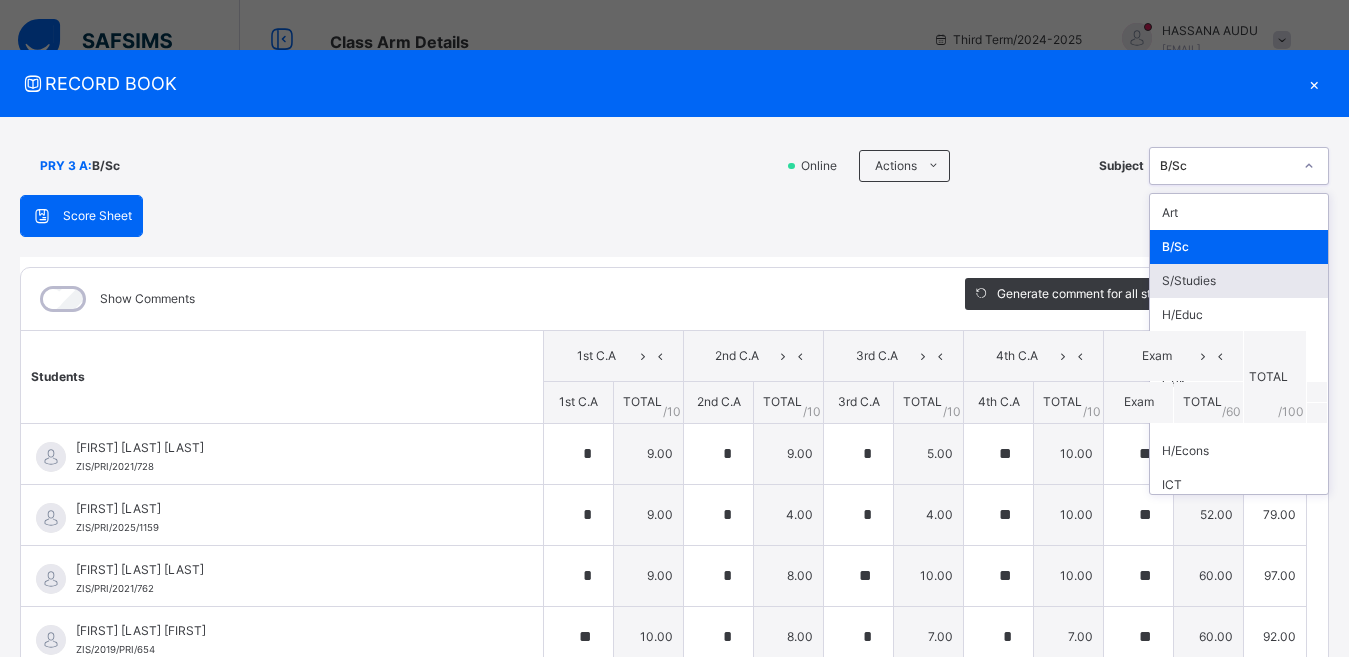 click on "S/Studies" at bounding box center [1239, 281] 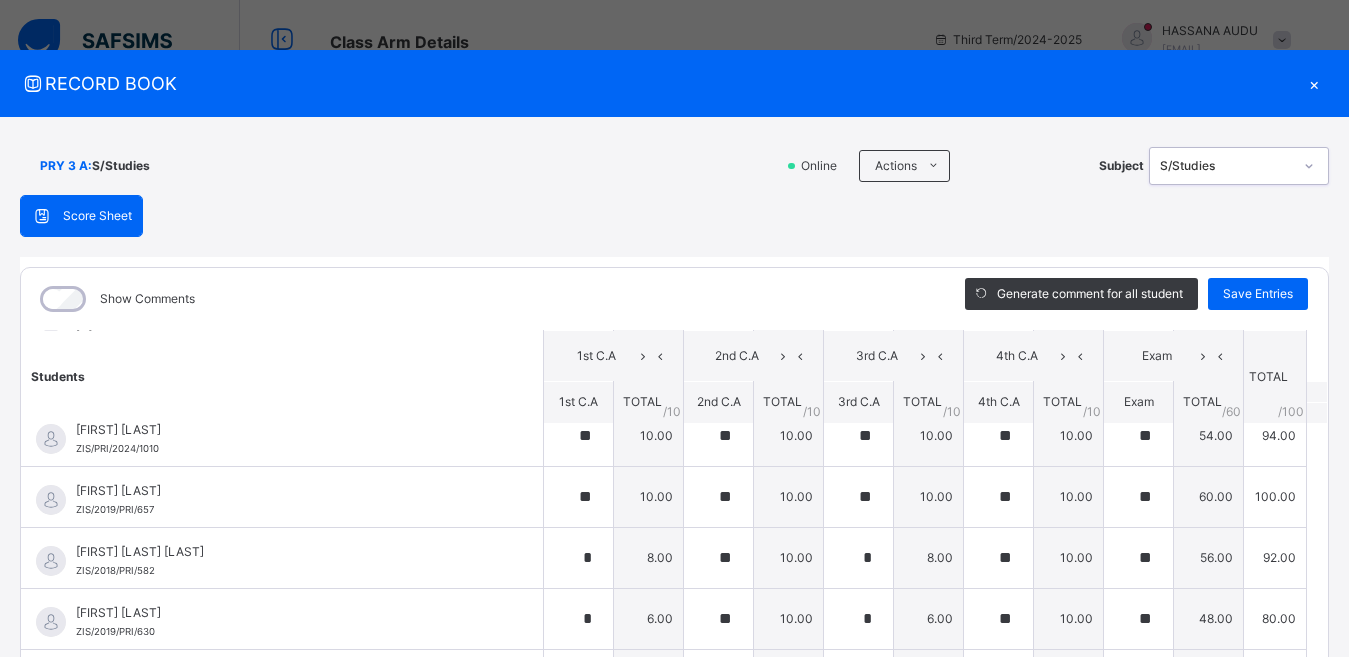 scroll, scrollTop: 814, scrollLeft: 0, axis: vertical 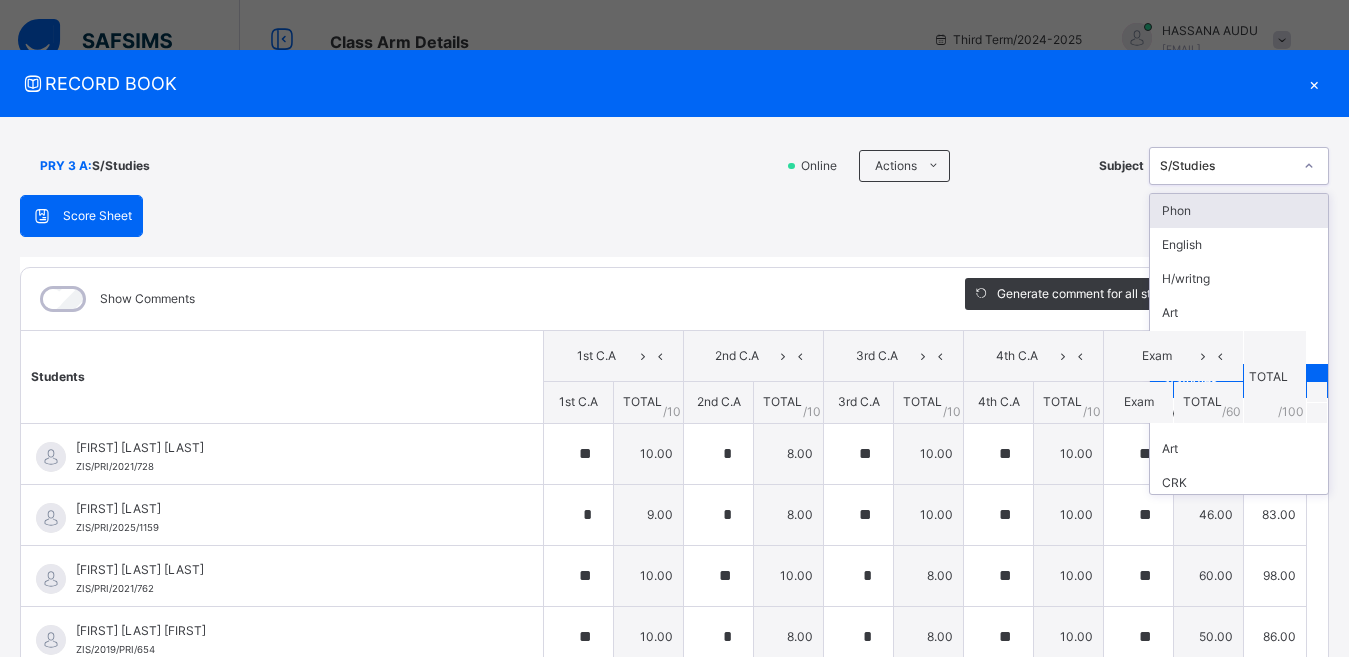 click 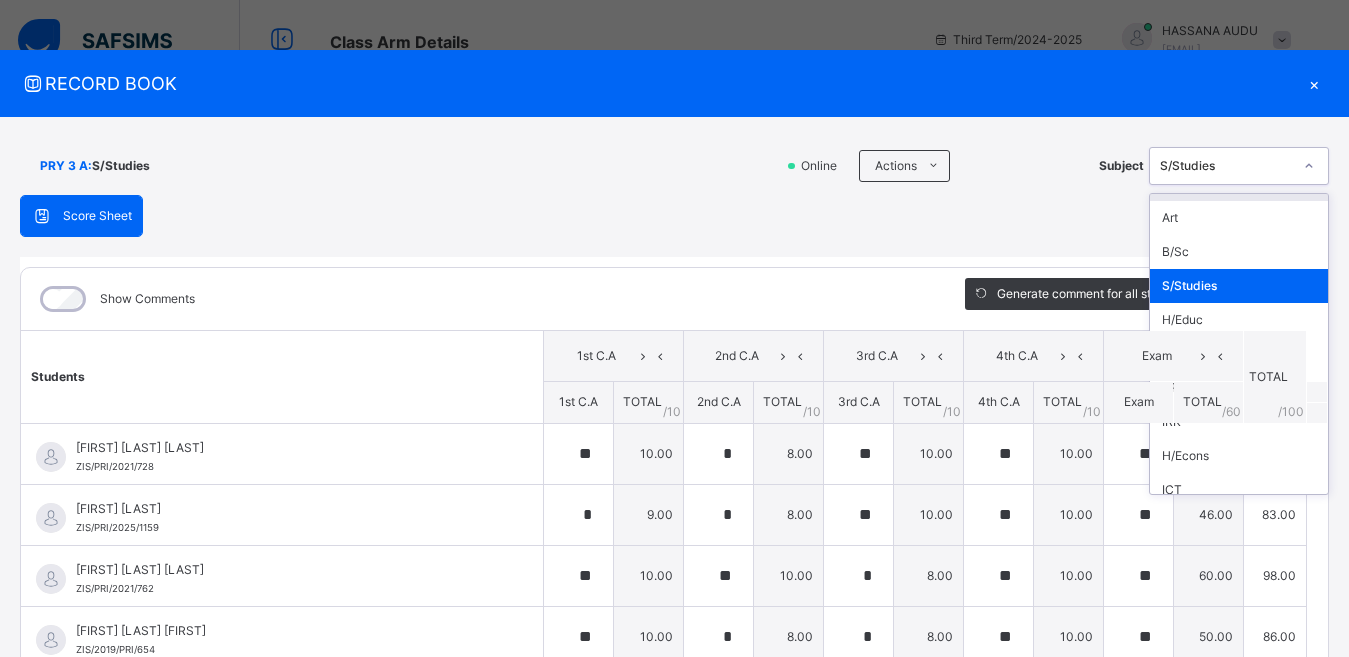 scroll, scrollTop: 100, scrollLeft: 0, axis: vertical 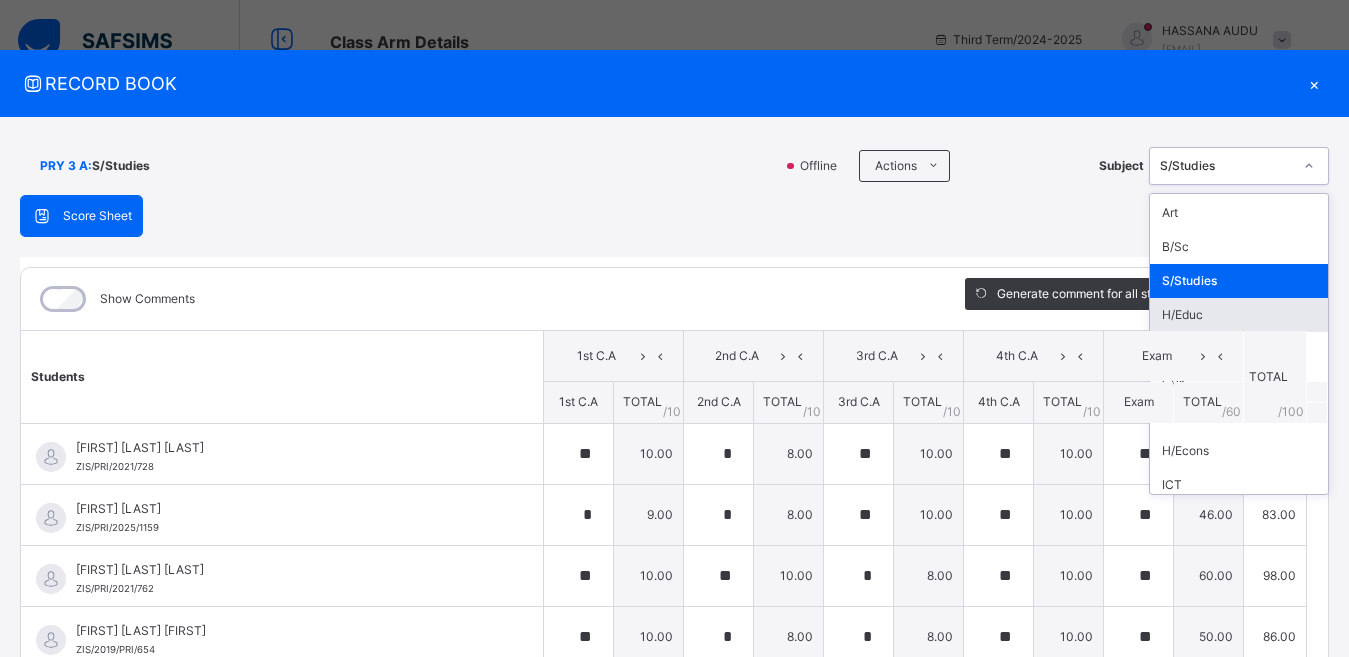 click on "H/Educ" at bounding box center (1239, 315) 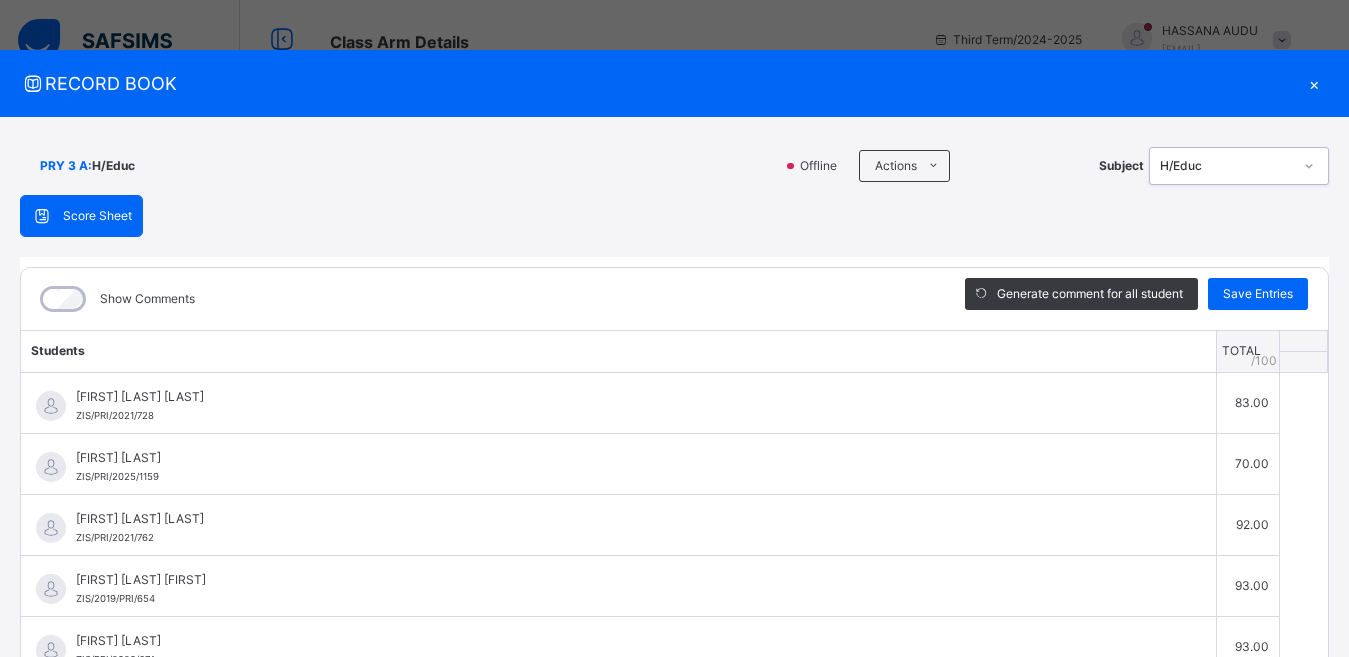 click 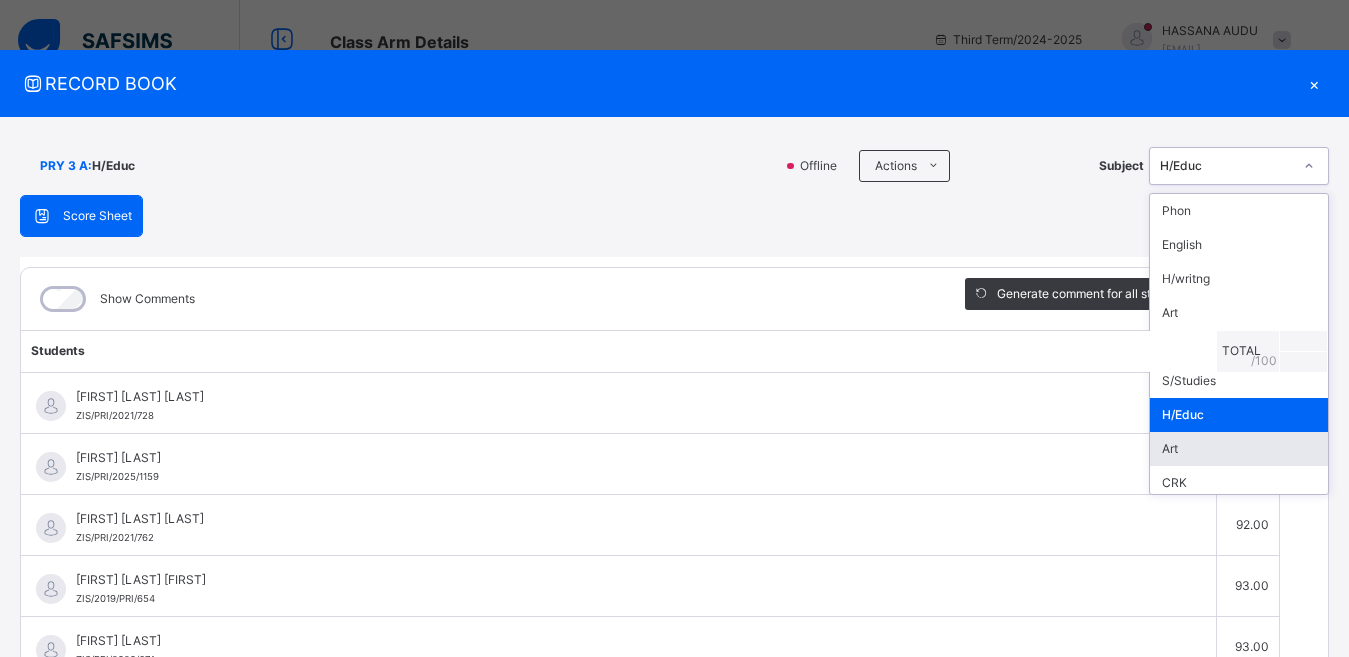 click on "Art" at bounding box center [1239, 449] 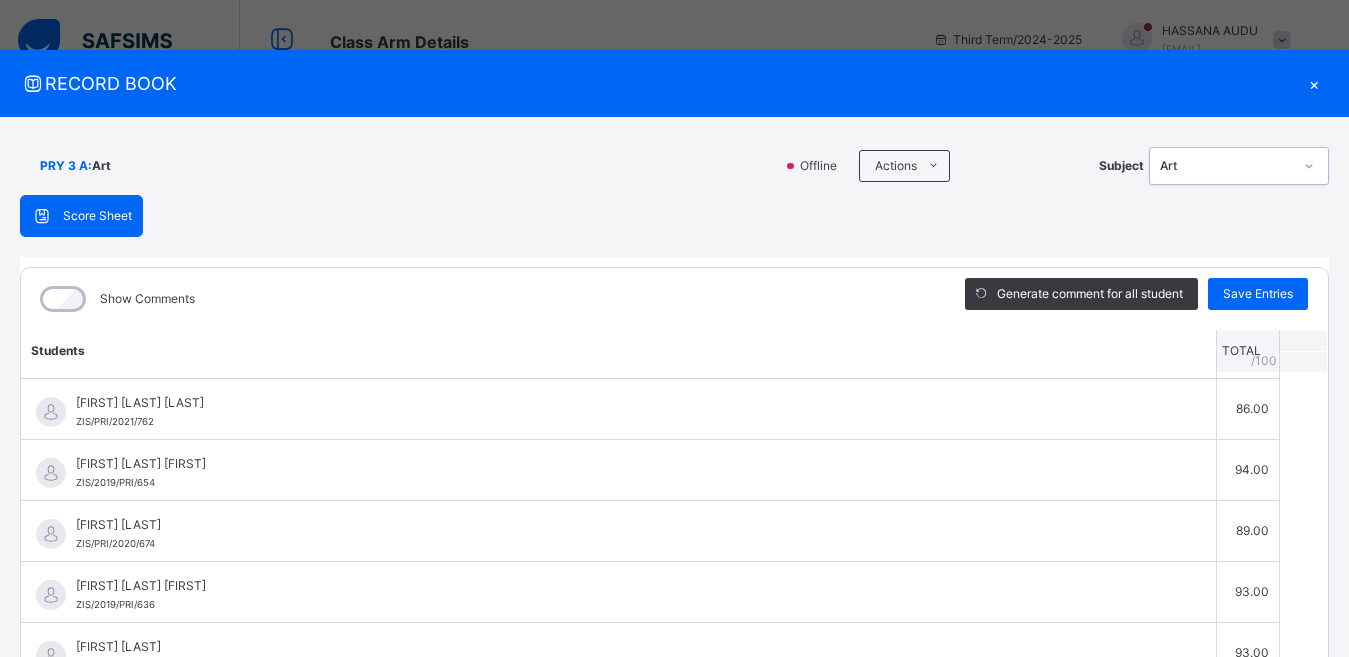 scroll, scrollTop: 0, scrollLeft: 0, axis: both 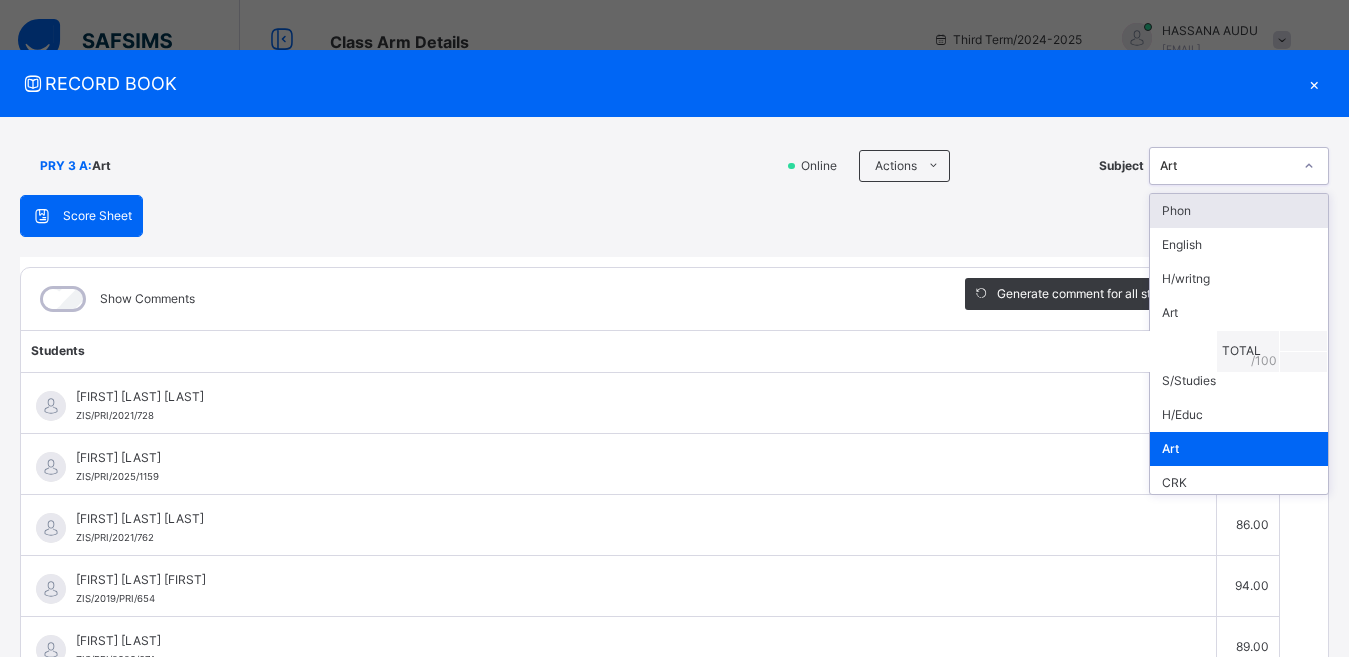 click 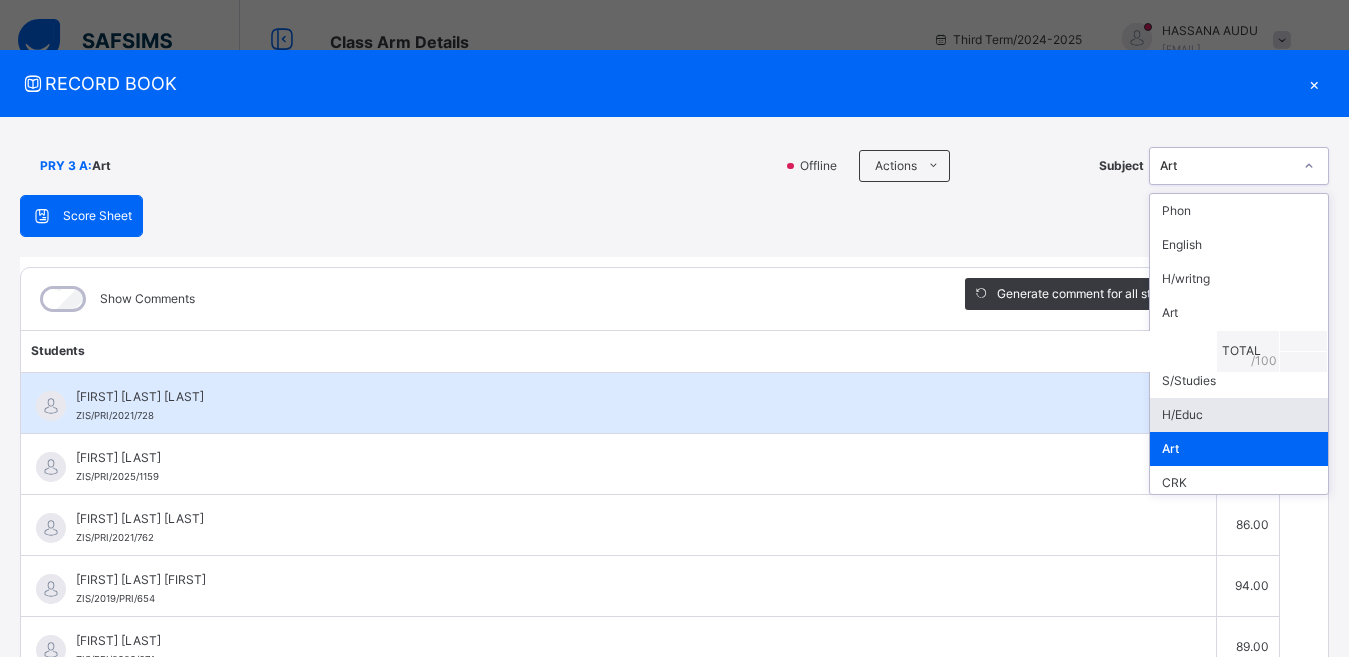click on "H/Educ" at bounding box center (1239, 415) 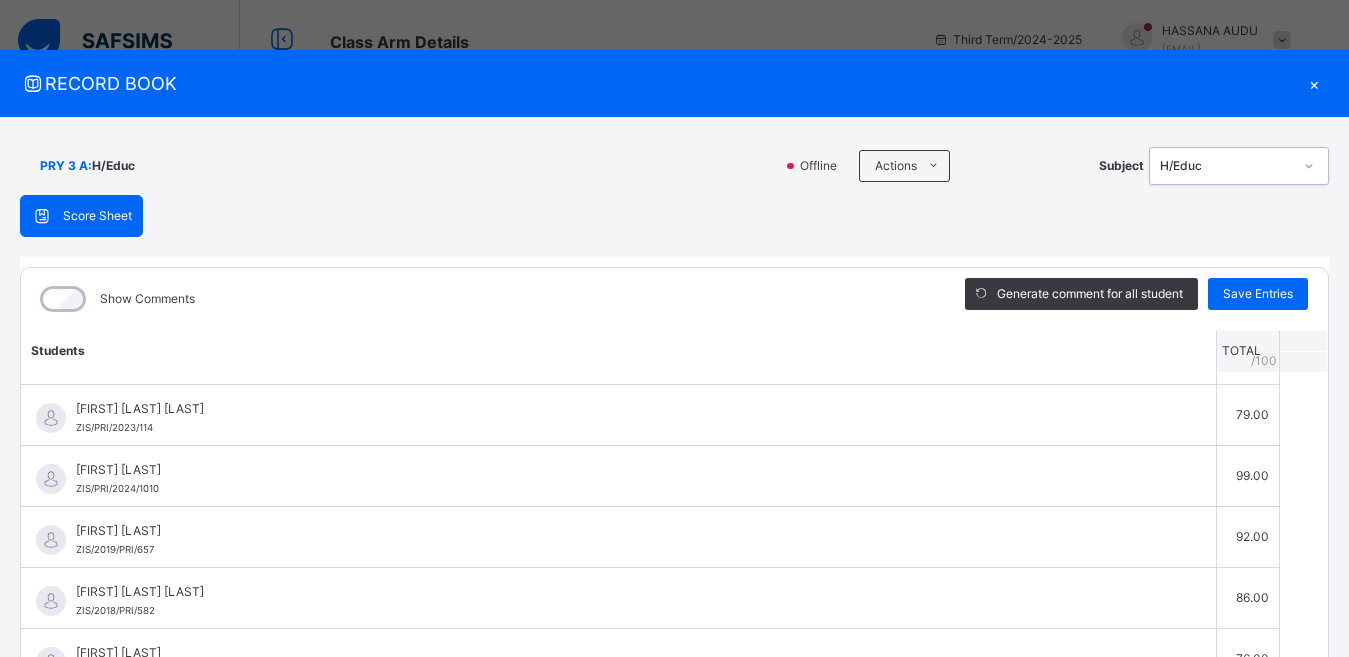 scroll, scrollTop: 763, scrollLeft: 0, axis: vertical 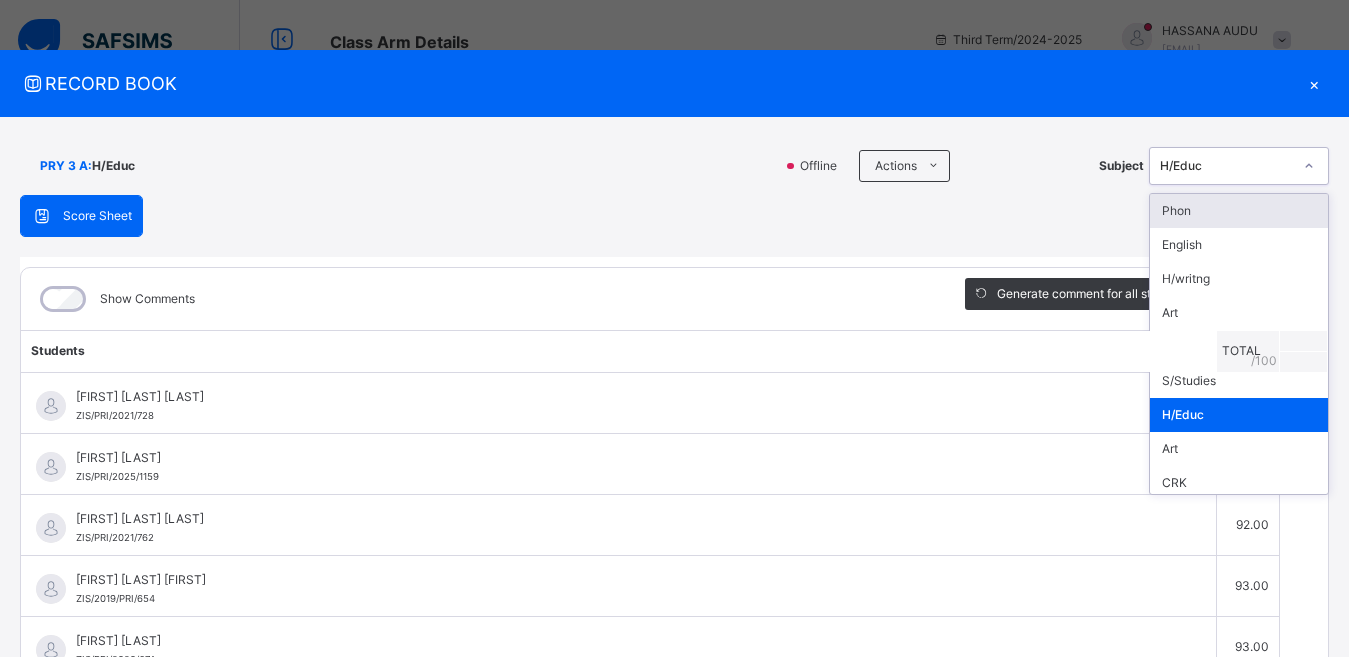 click 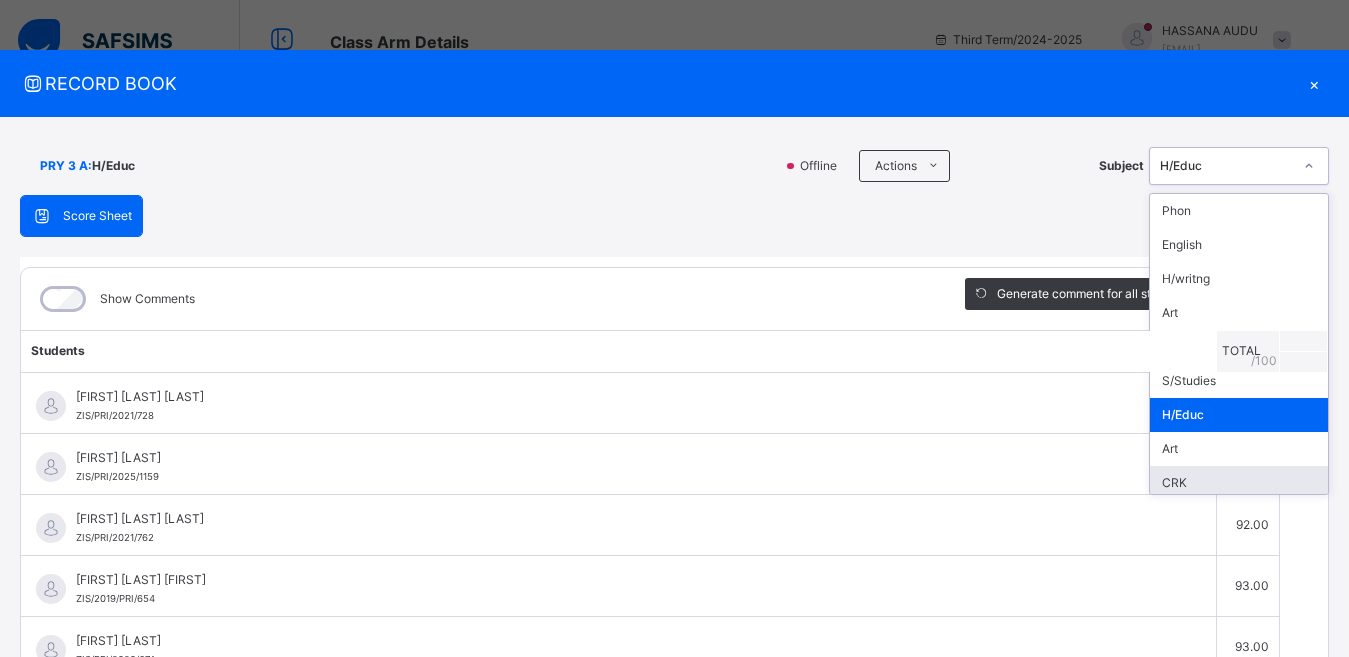 click on "CRK" at bounding box center (1239, 483) 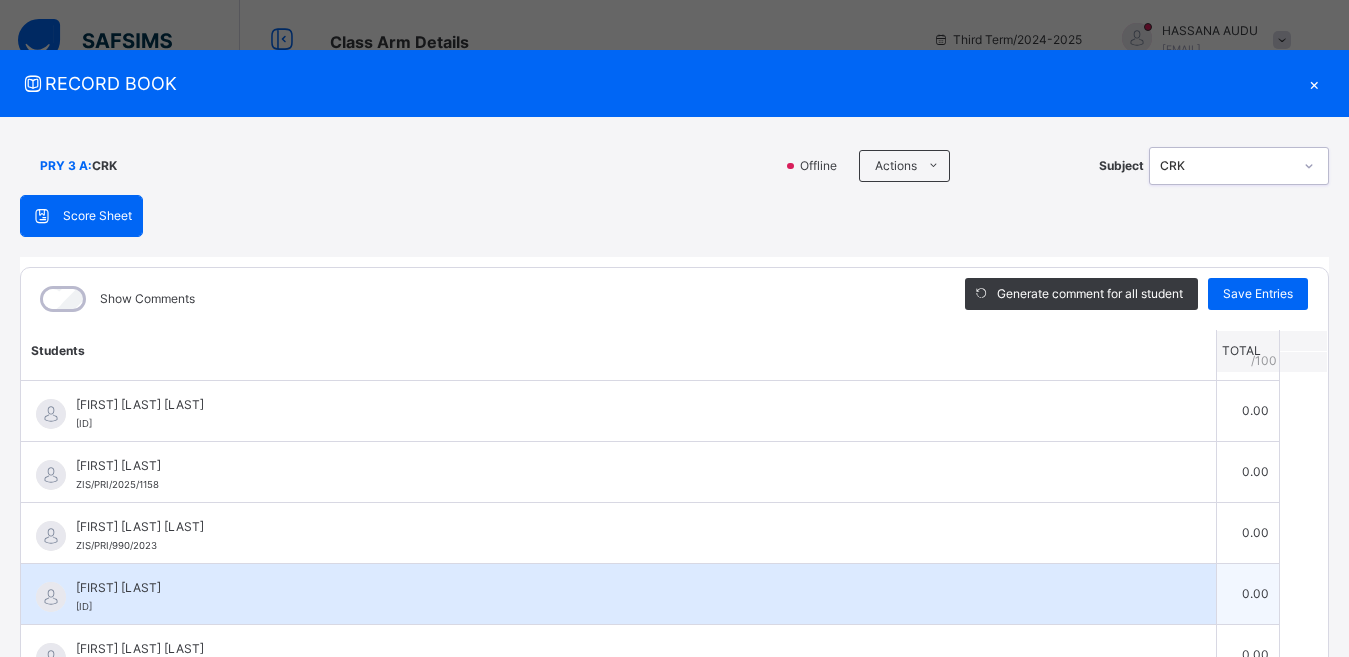 scroll, scrollTop: 400, scrollLeft: 0, axis: vertical 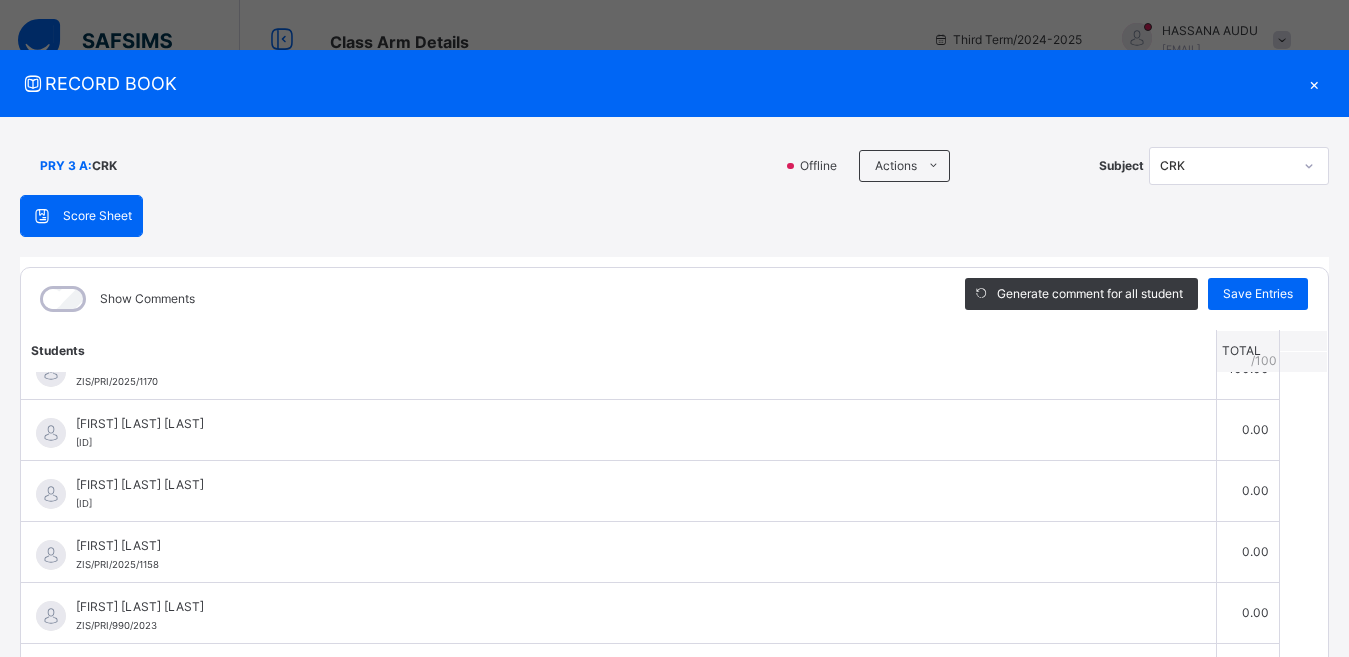 drag, startPoint x: 341, startPoint y: 320, endPoint x: 407, endPoint y: 314, distance: 66.27216 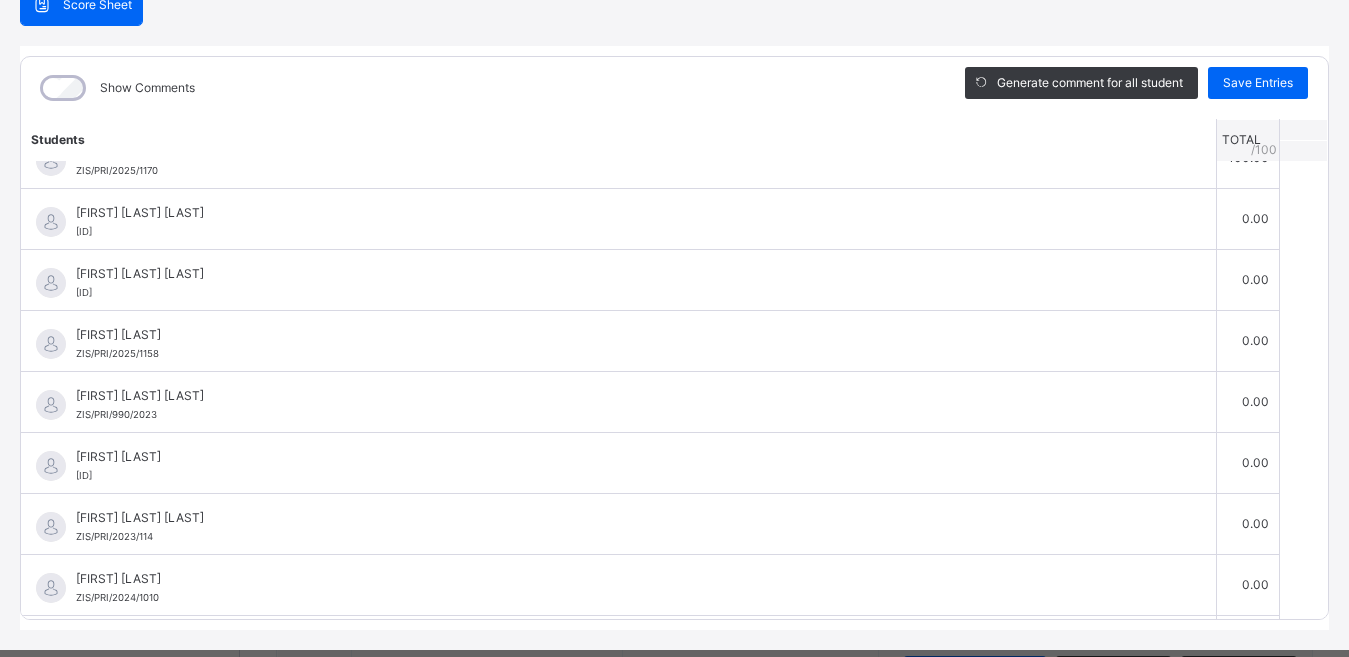 scroll, scrollTop: 254, scrollLeft: 0, axis: vertical 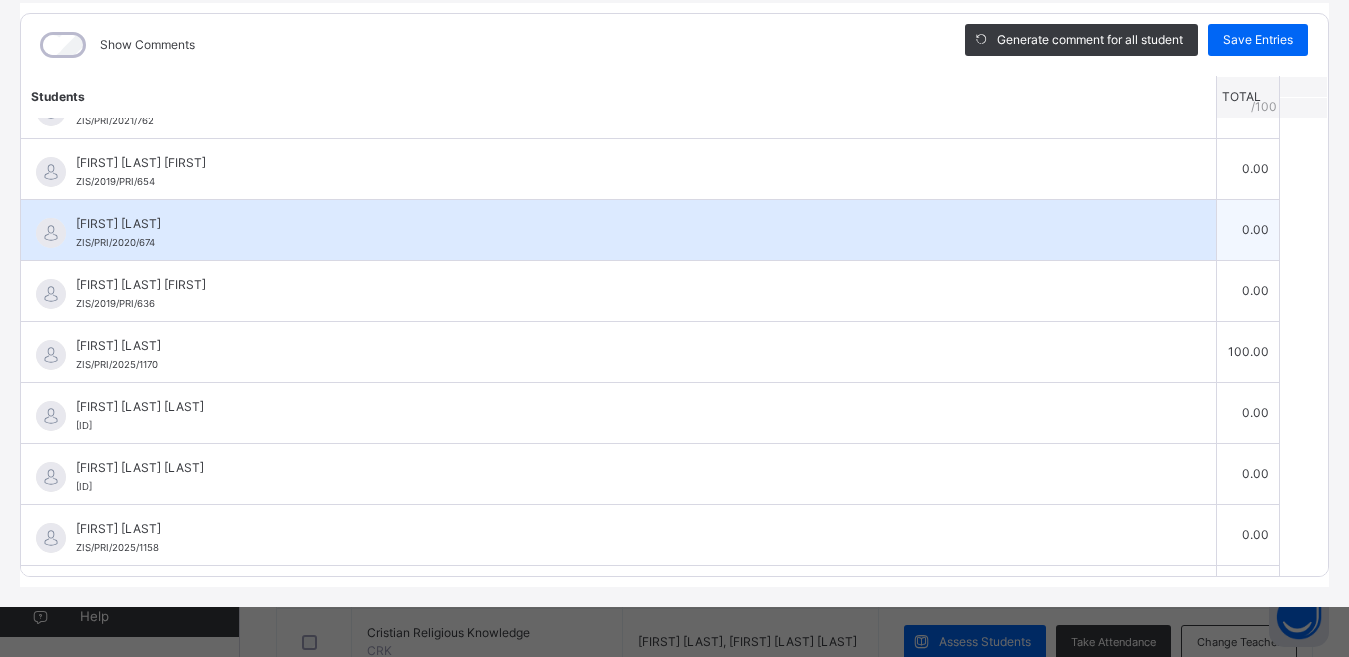 click on "[FIRST] [LAST]" at bounding box center (623, 224) 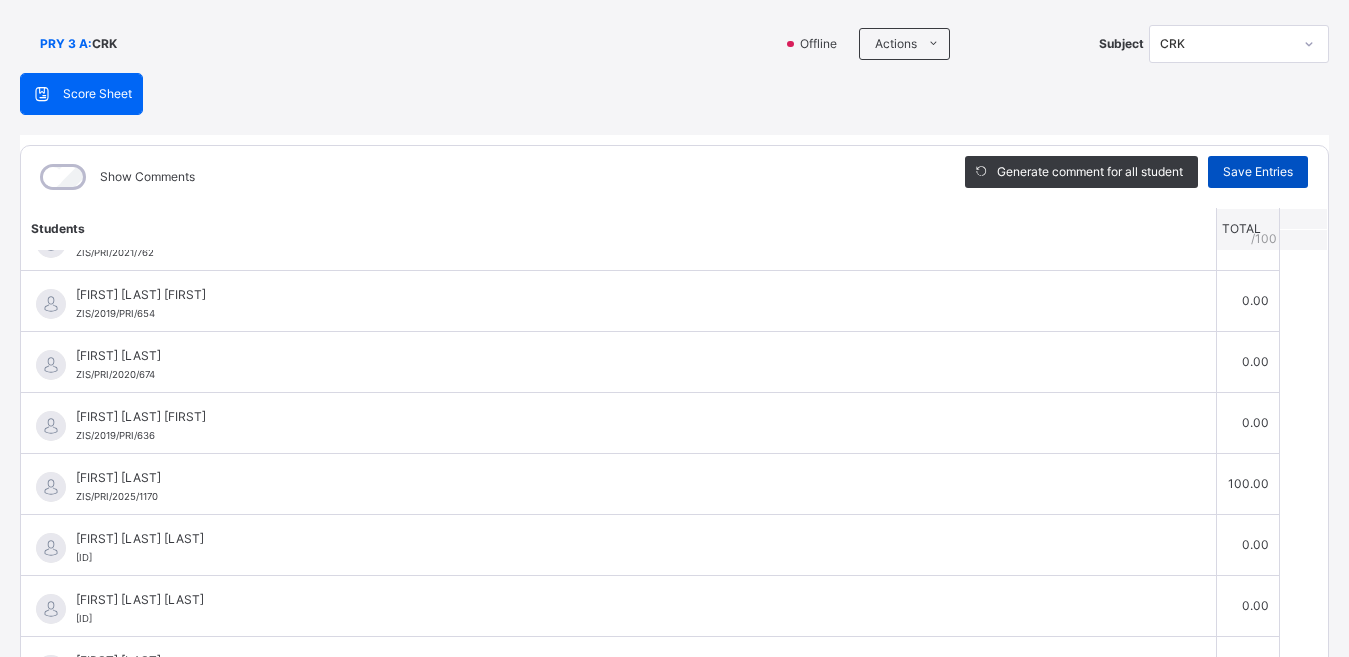 scroll, scrollTop: 0, scrollLeft: 0, axis: both 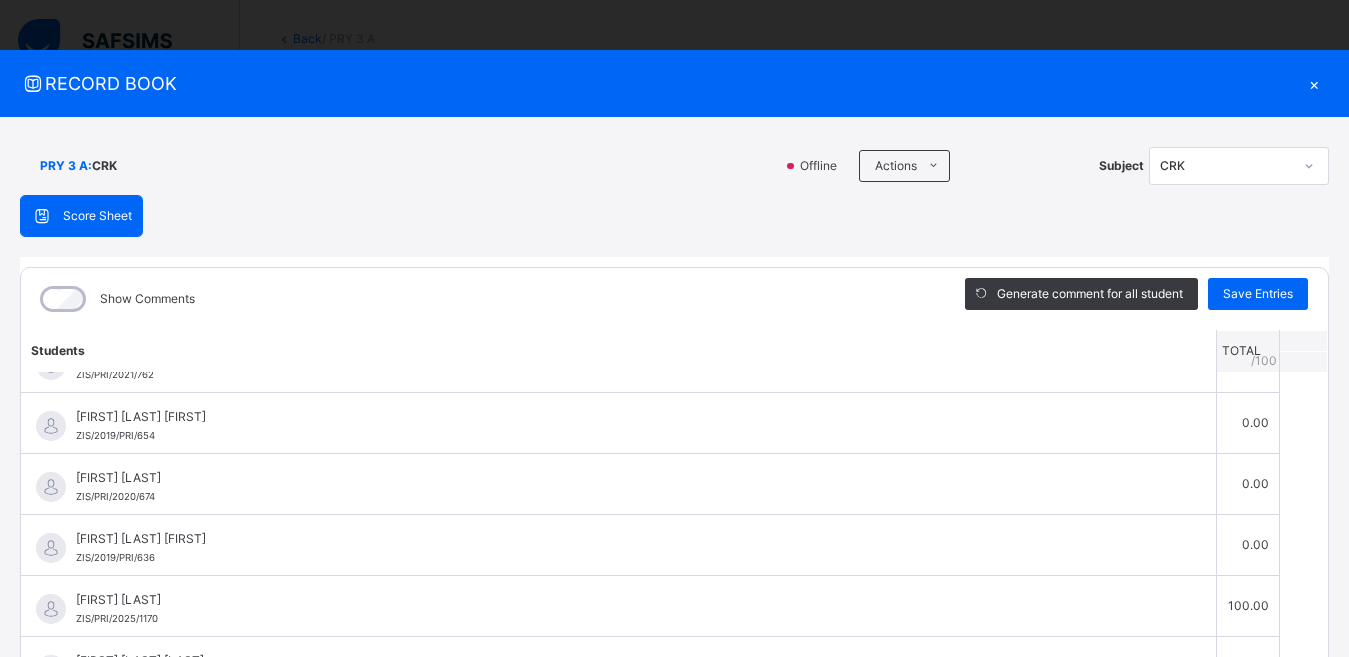 click on "×" at bounding box center [1314, 83] 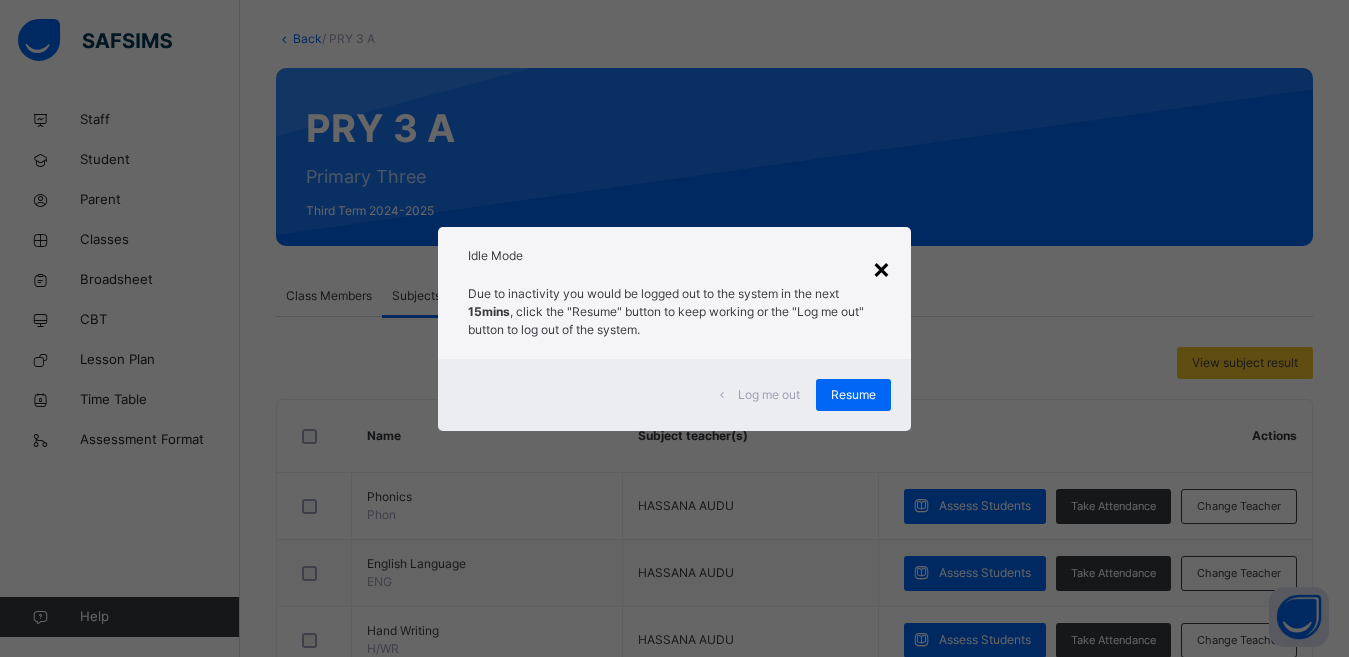 click on "×" at bounding box center [881, 268] 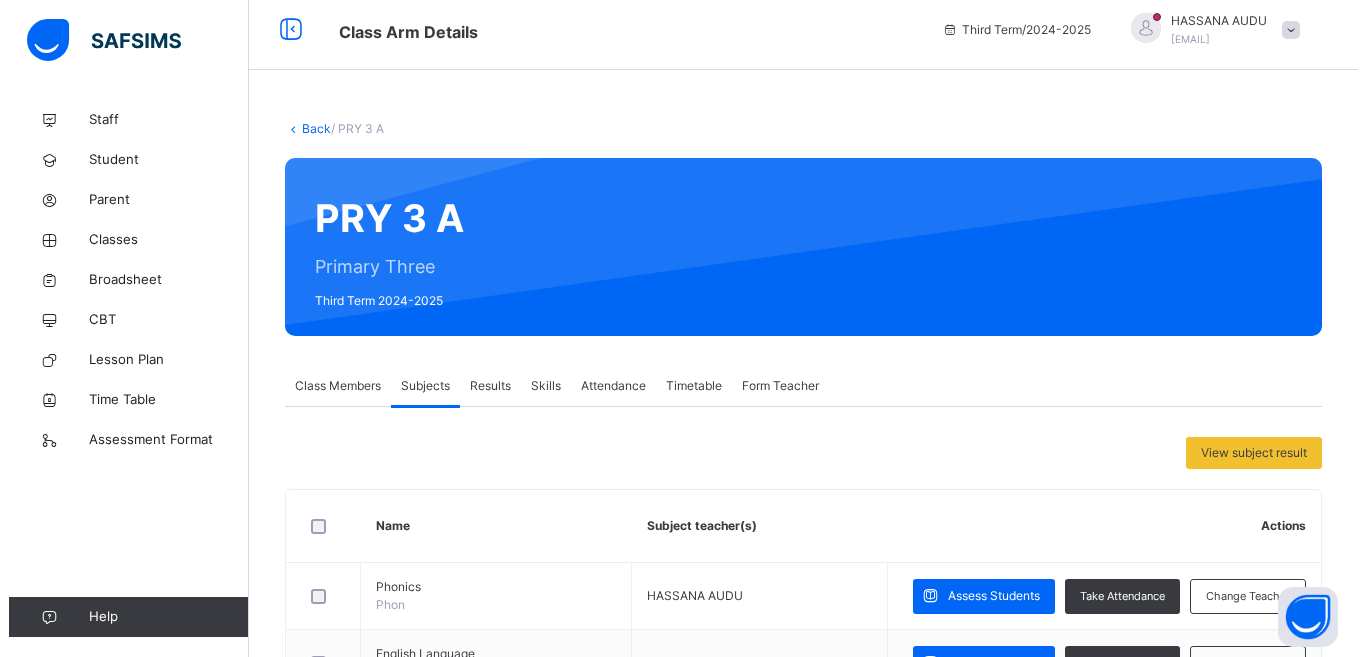 scroll, scrollTop: 0, scrollLeft: 0, axis: both 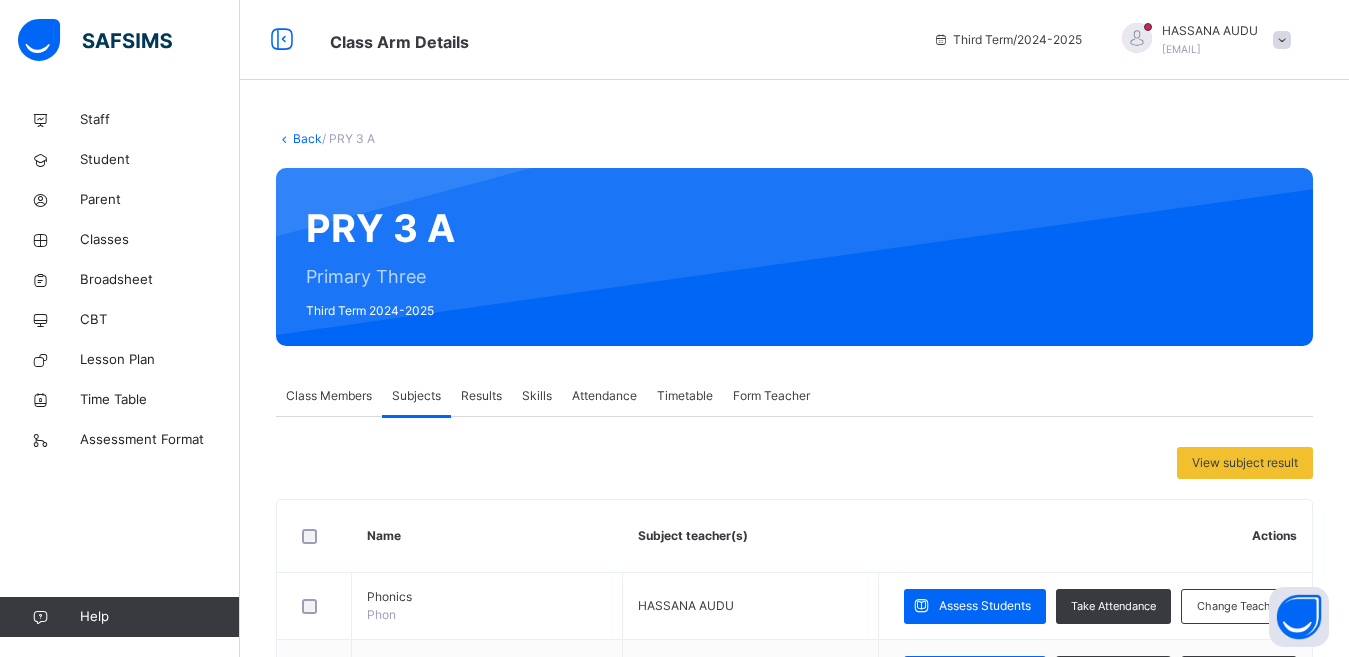 click at bounding box center (1137, 38) 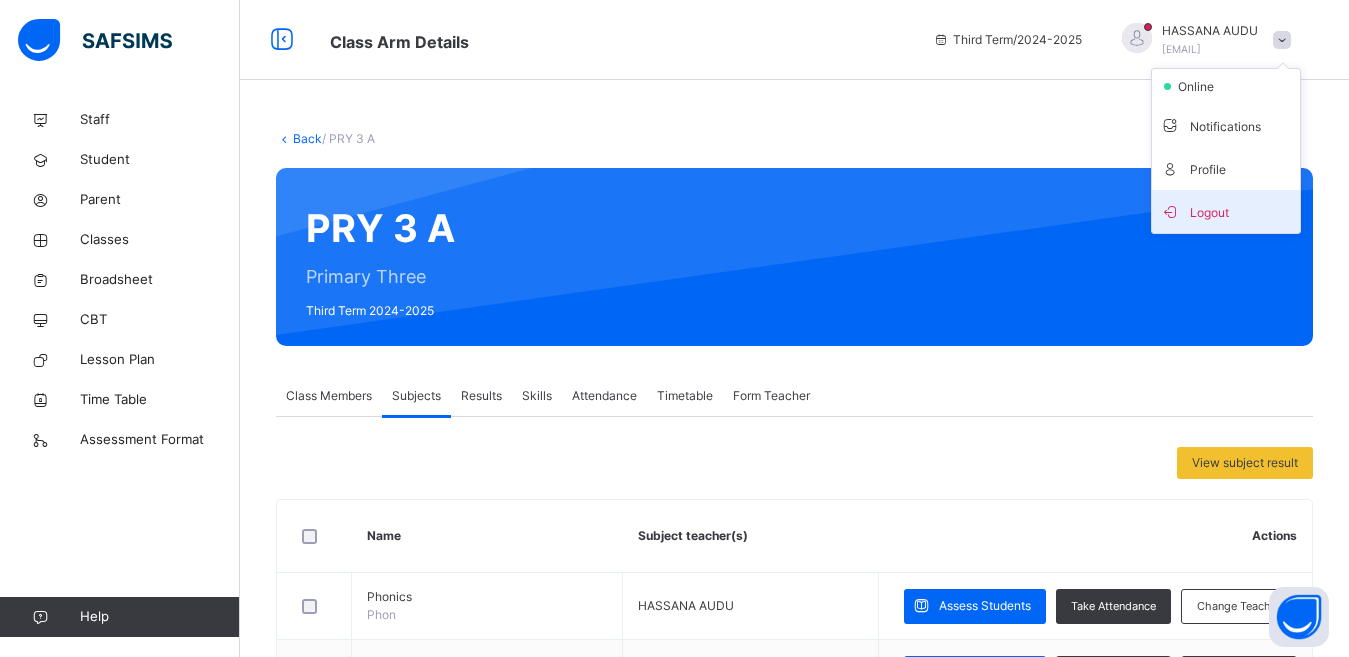 click at bounding box center (1170, 211) 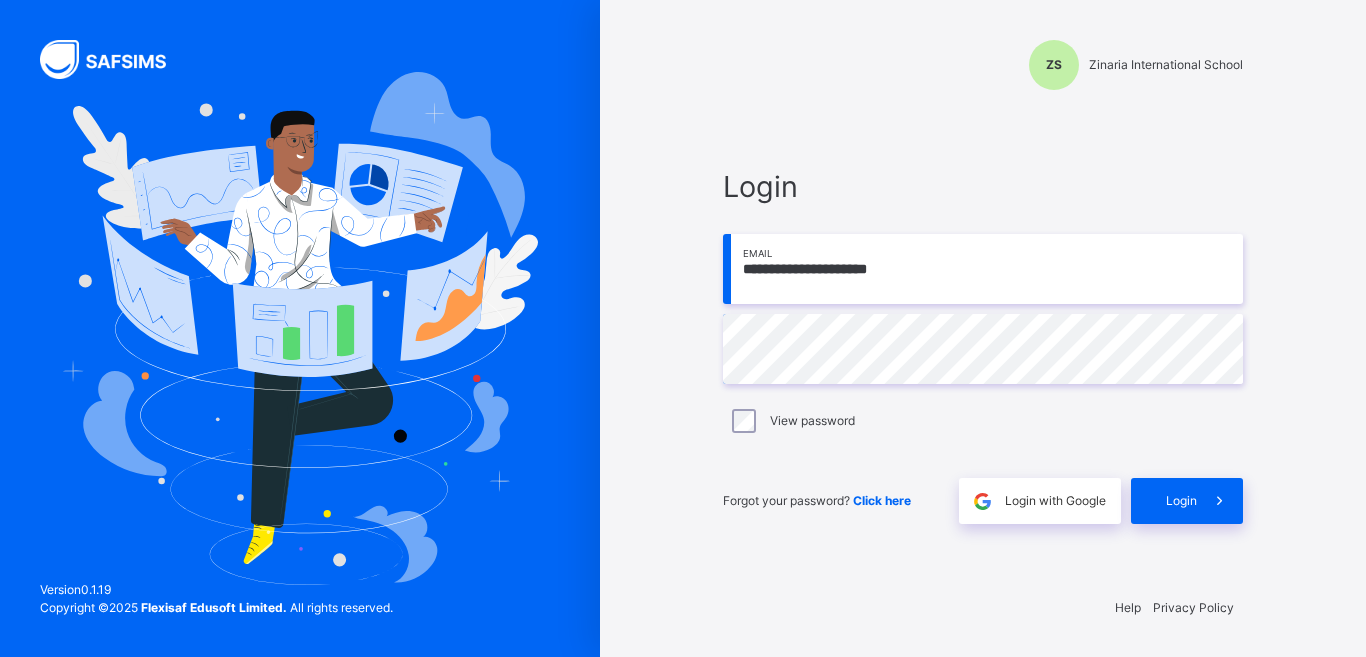 click on "**********" at bounding box center [983, 344] 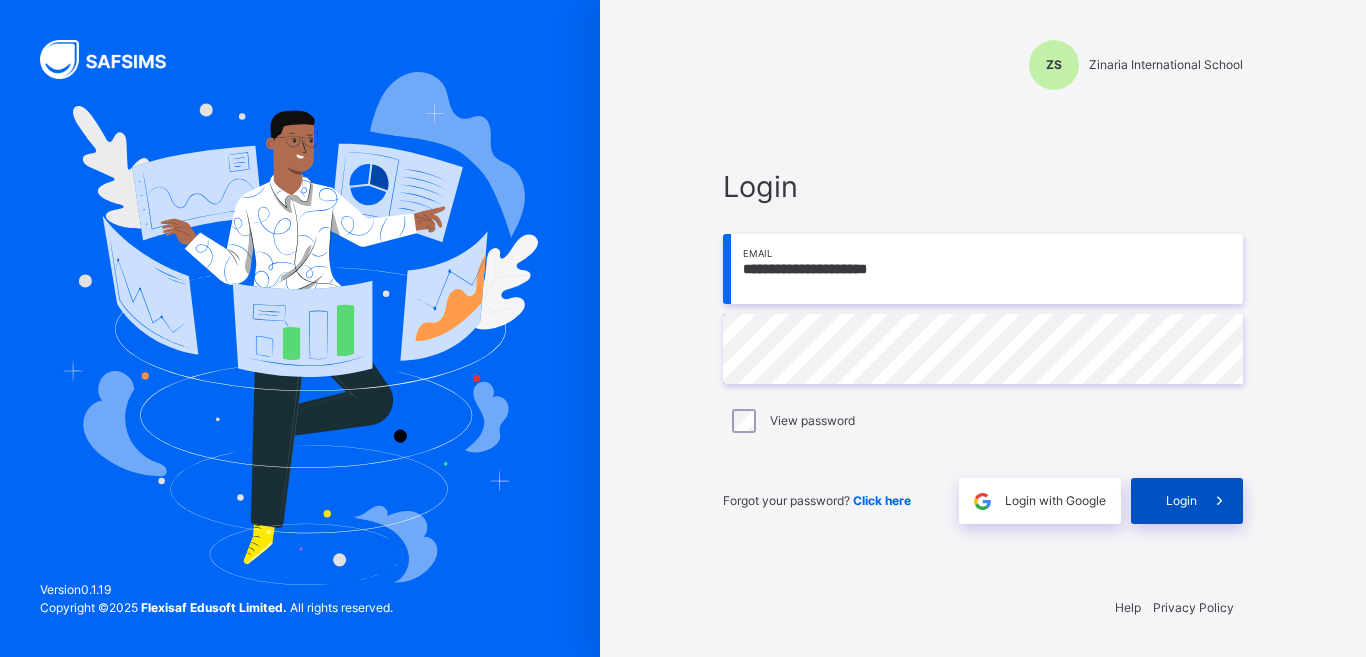 click on "Login" at bounding box center [1181, 501] 